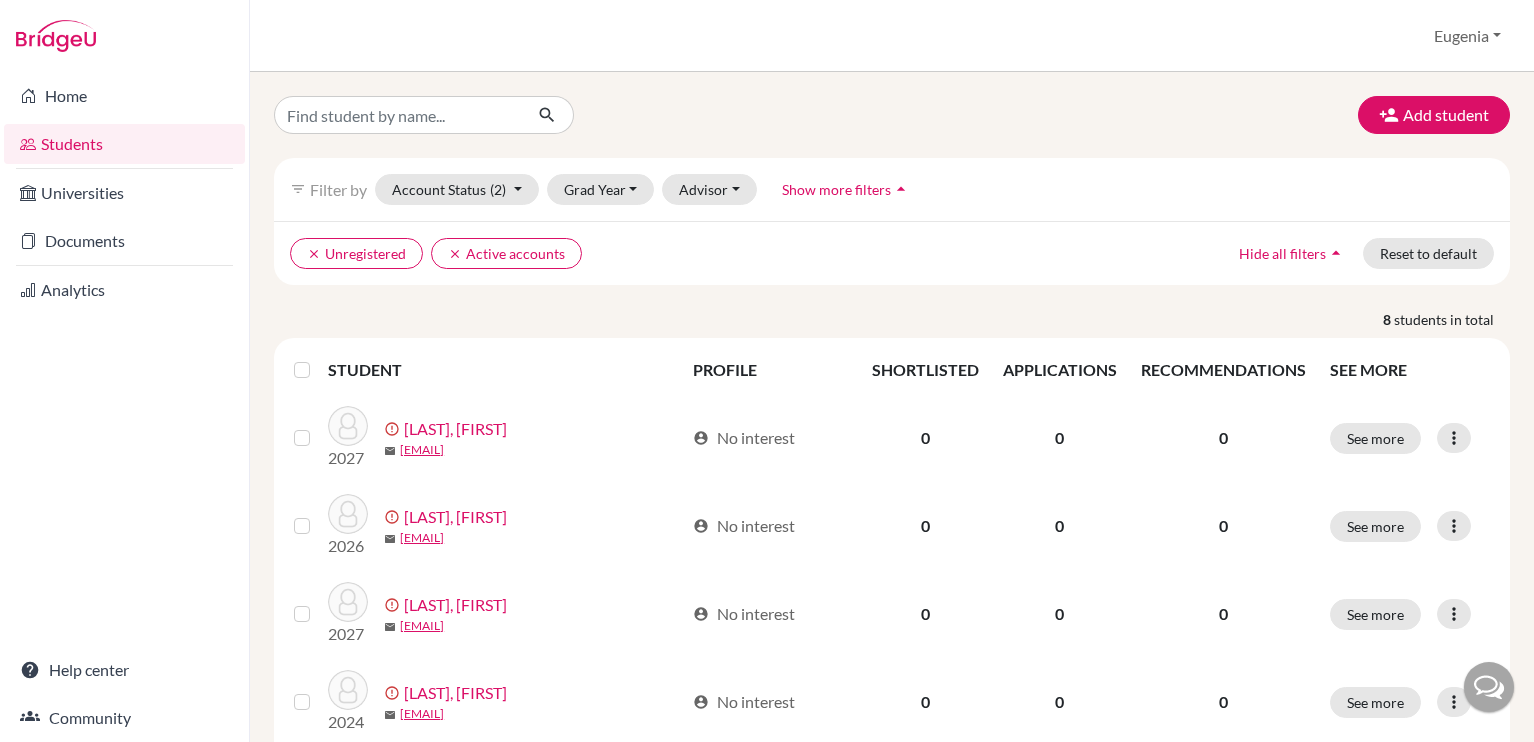 scroll, scrollTop: 0, scrollLeft: 0, axis: both 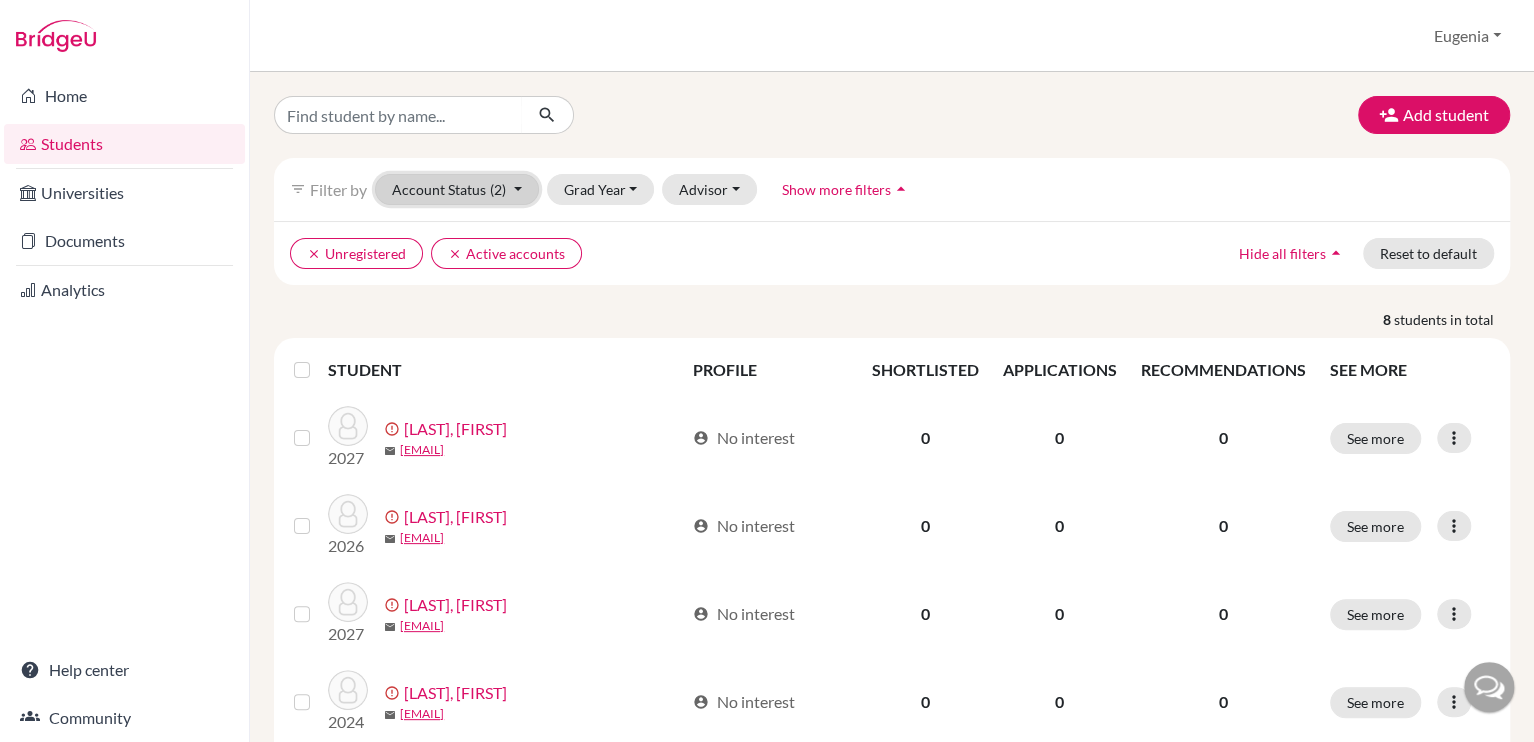 click on "Account Status (2)" at bounding box center [457, 189] 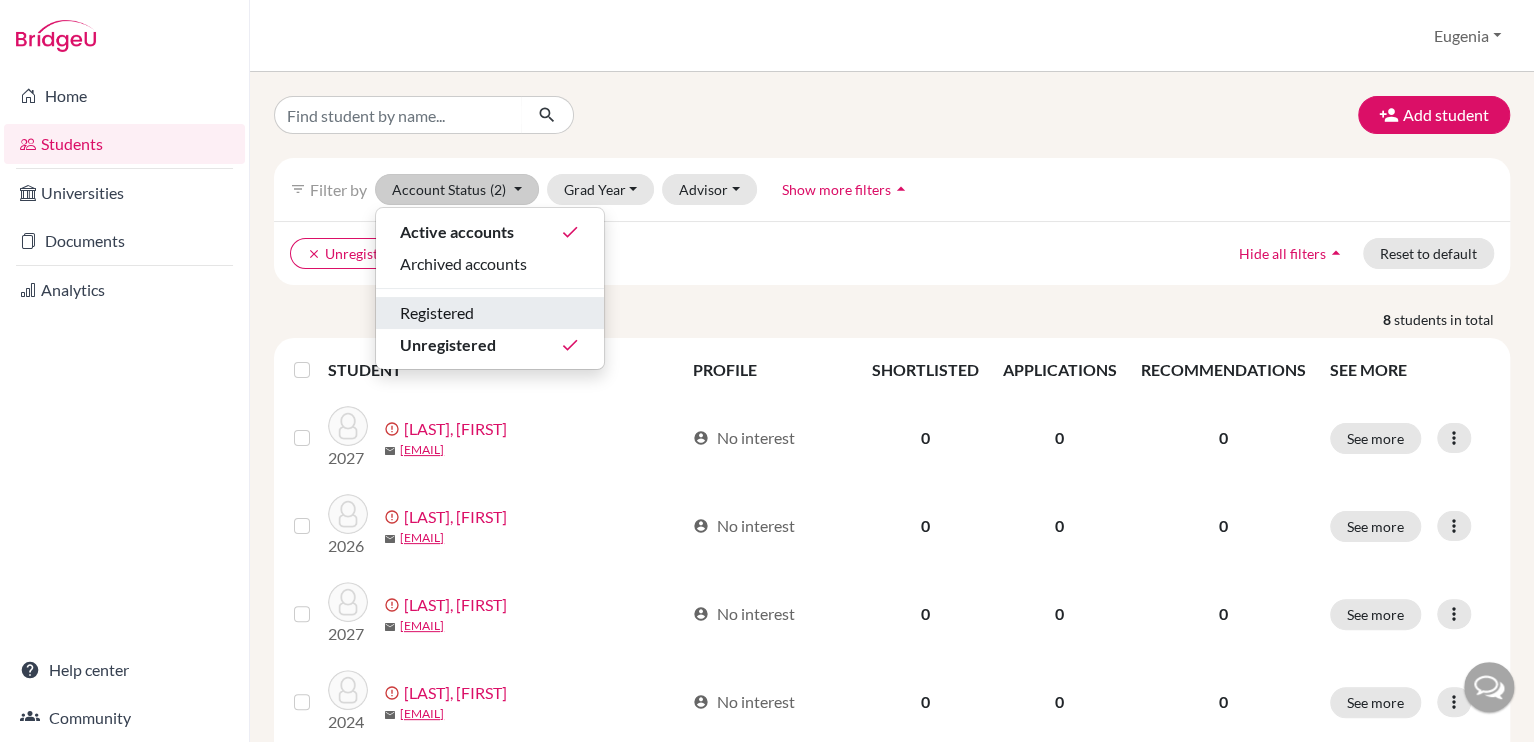 click on "Registered" at bounding box center [490, 313] 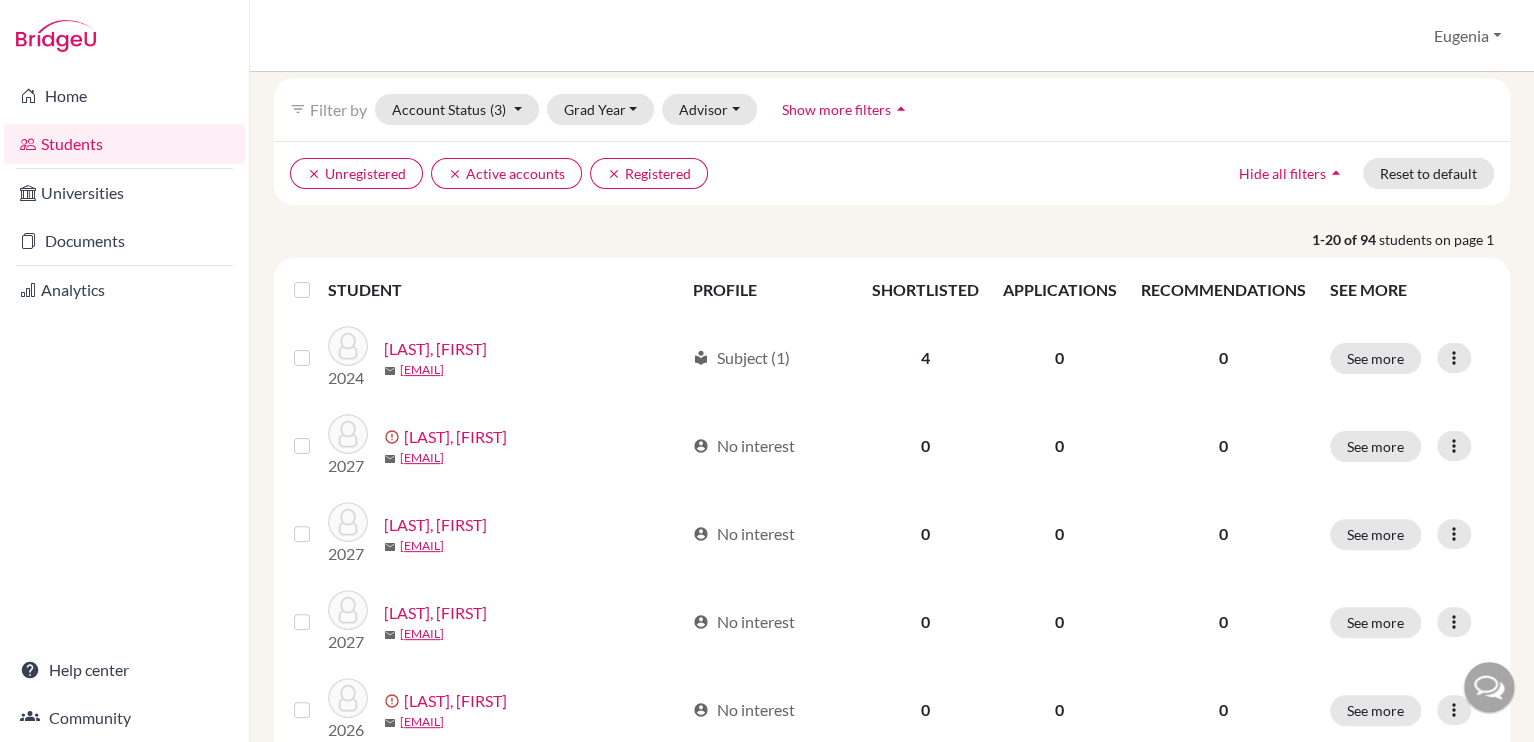 scroll, scrollTop: 0, scrollLeft: 0, axis: both 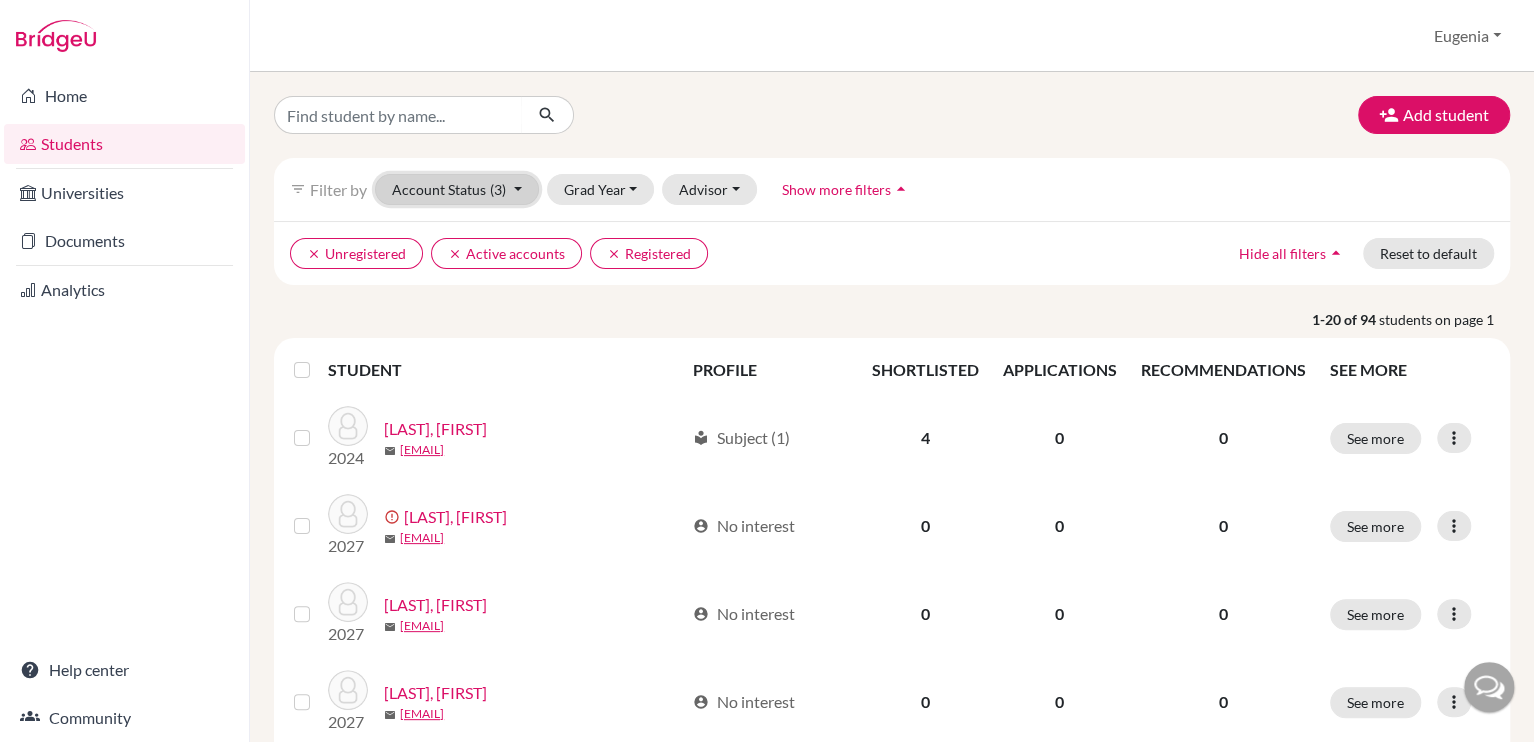 click on "Account Status (3)" at bounding box center (457, 189) 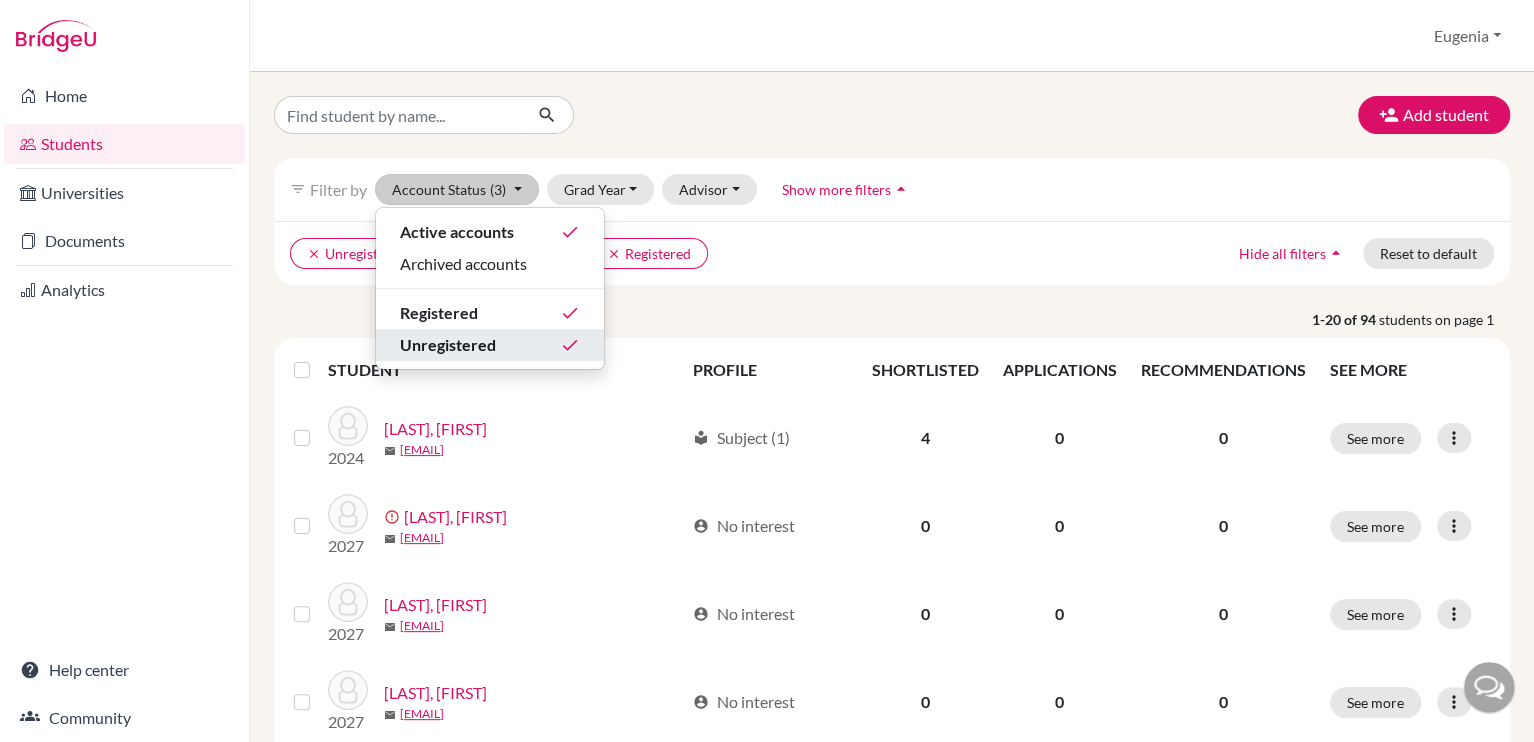 click on "Unregistered done" at bounding box center [490, 345] 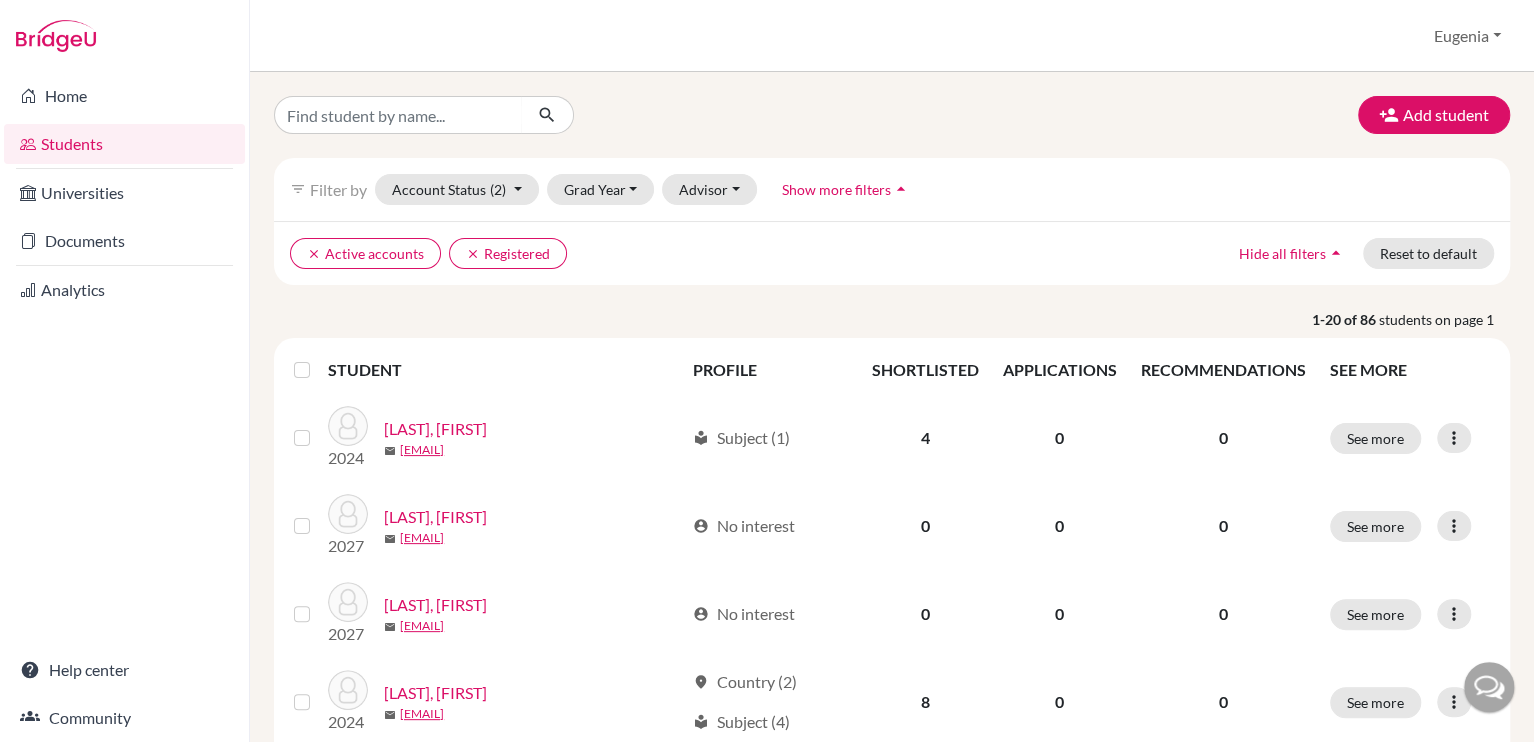 scroll, scrollTop: 0, scrollLeft: 0, axis: both 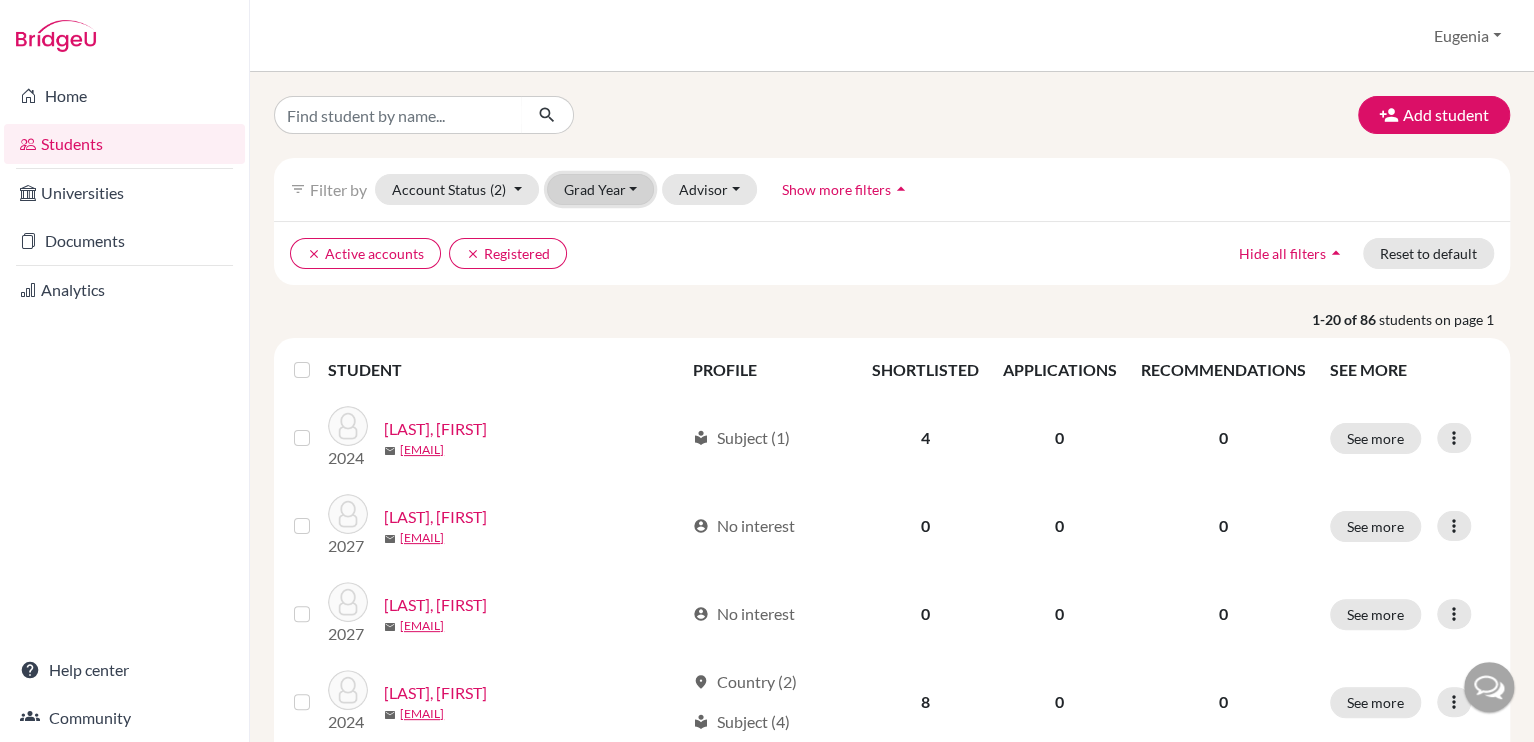 click on "Grad Year" at bounding box center [601, 189] 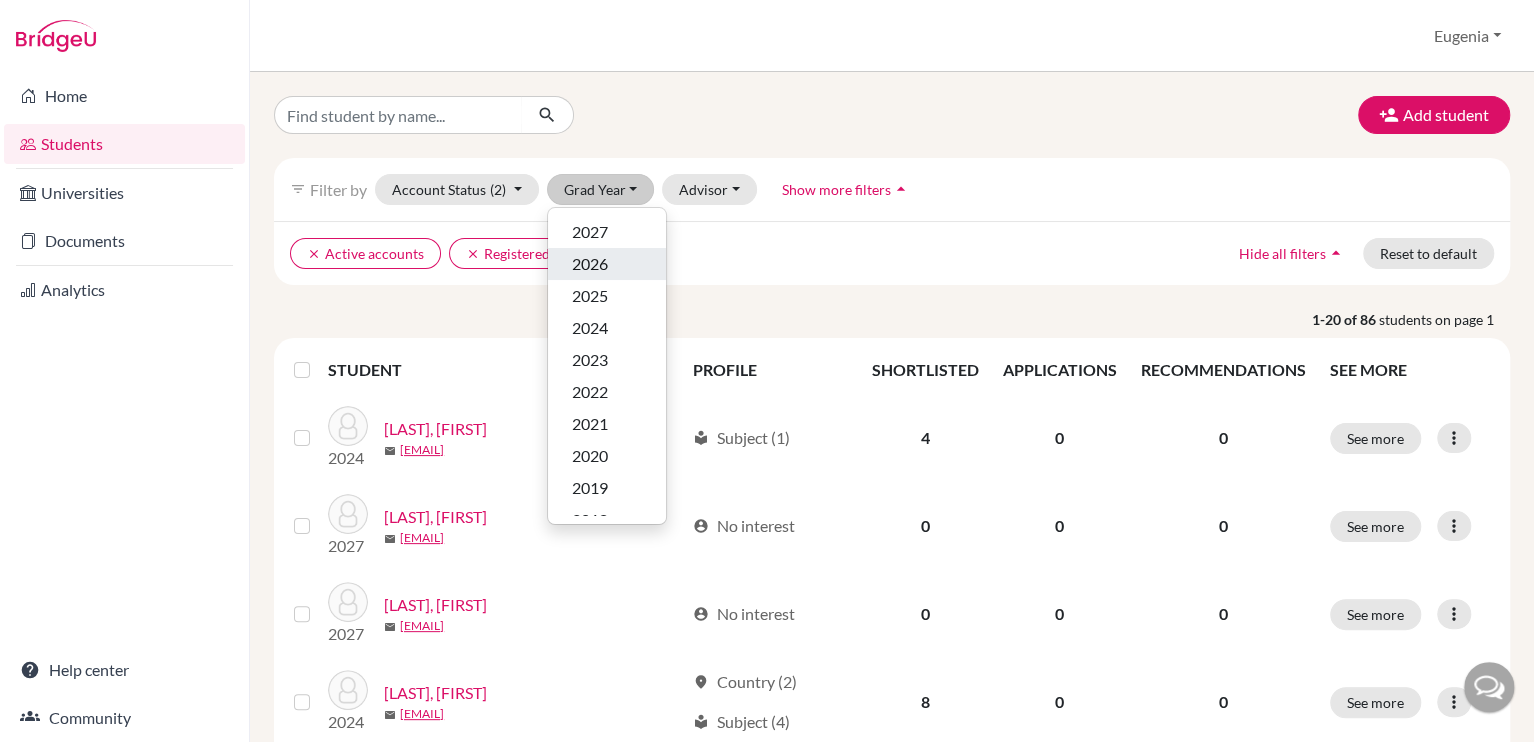 click on "2026" at bounding box center [607, 264] 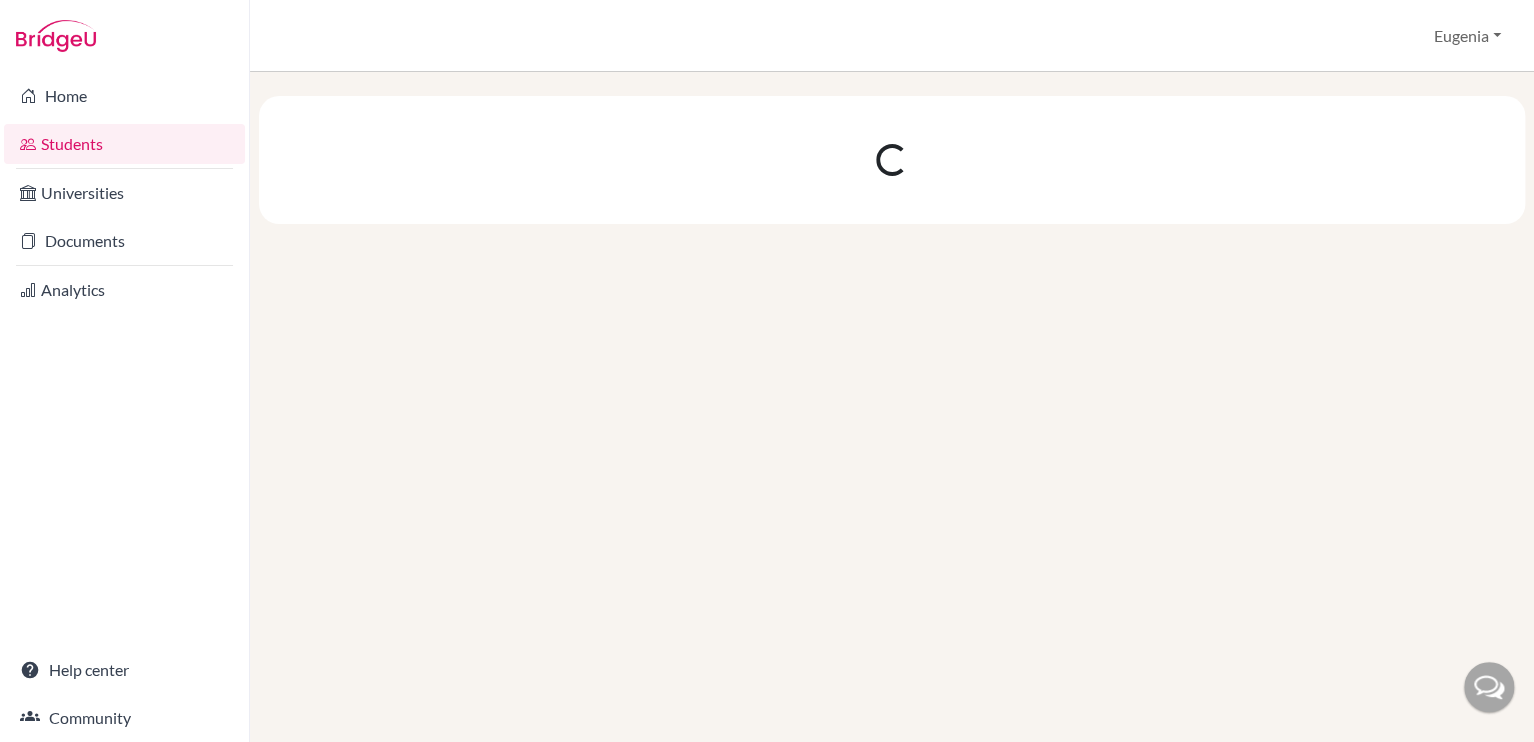 scroll, scrollTop: 0, scrollLeft: 0, axis: both 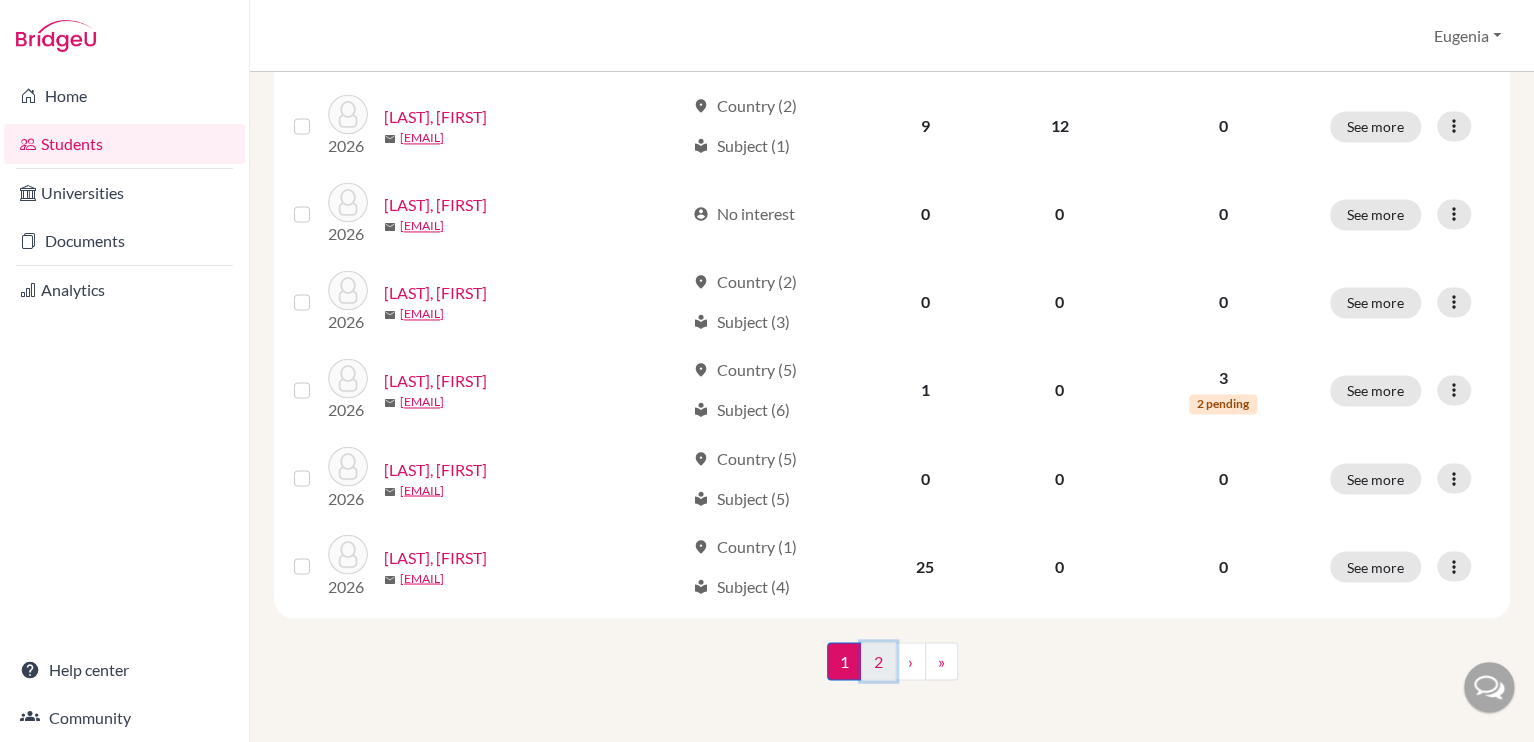 click on "2" at bounding box center [878, 661] 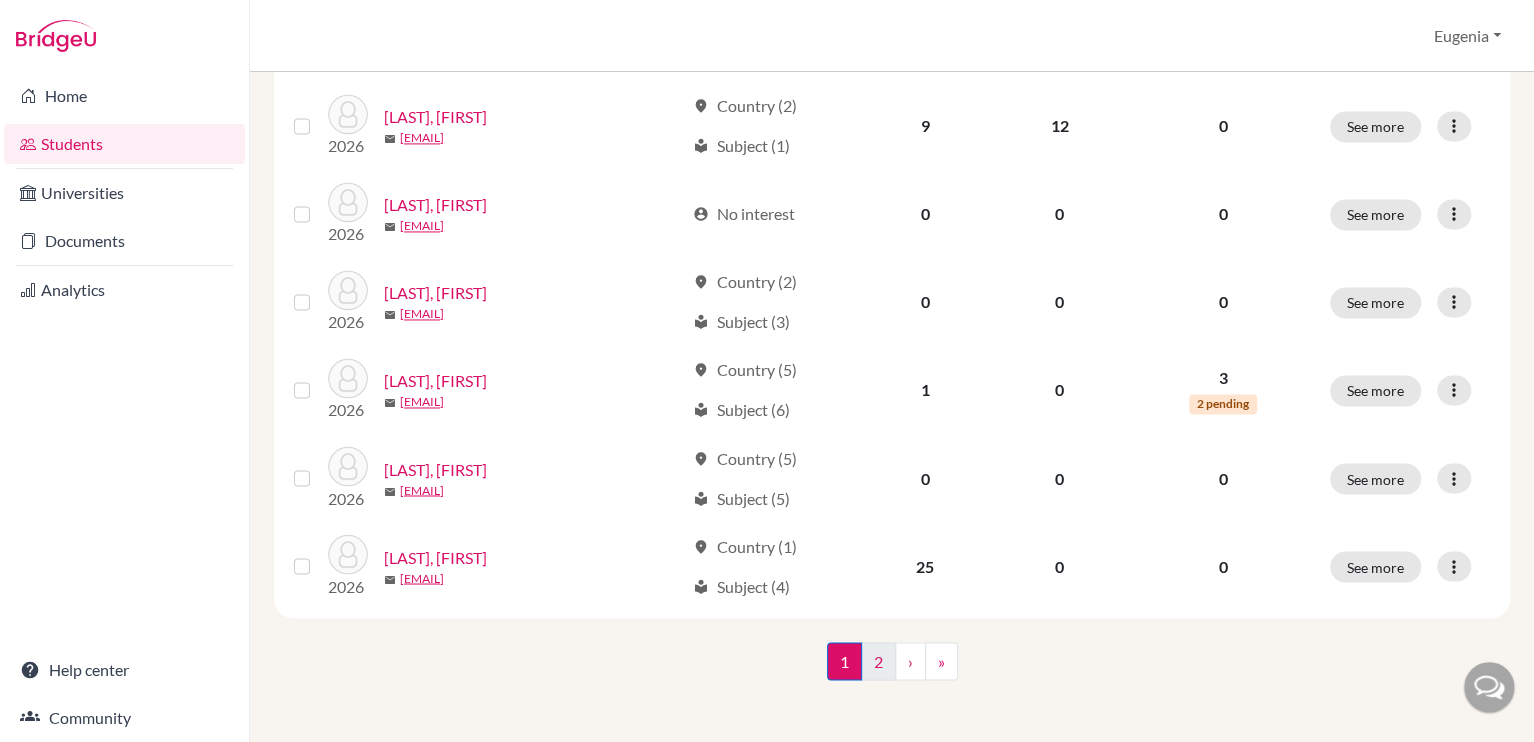 scroll, scrollTop: 0, scrollLeft: 0, axis: both 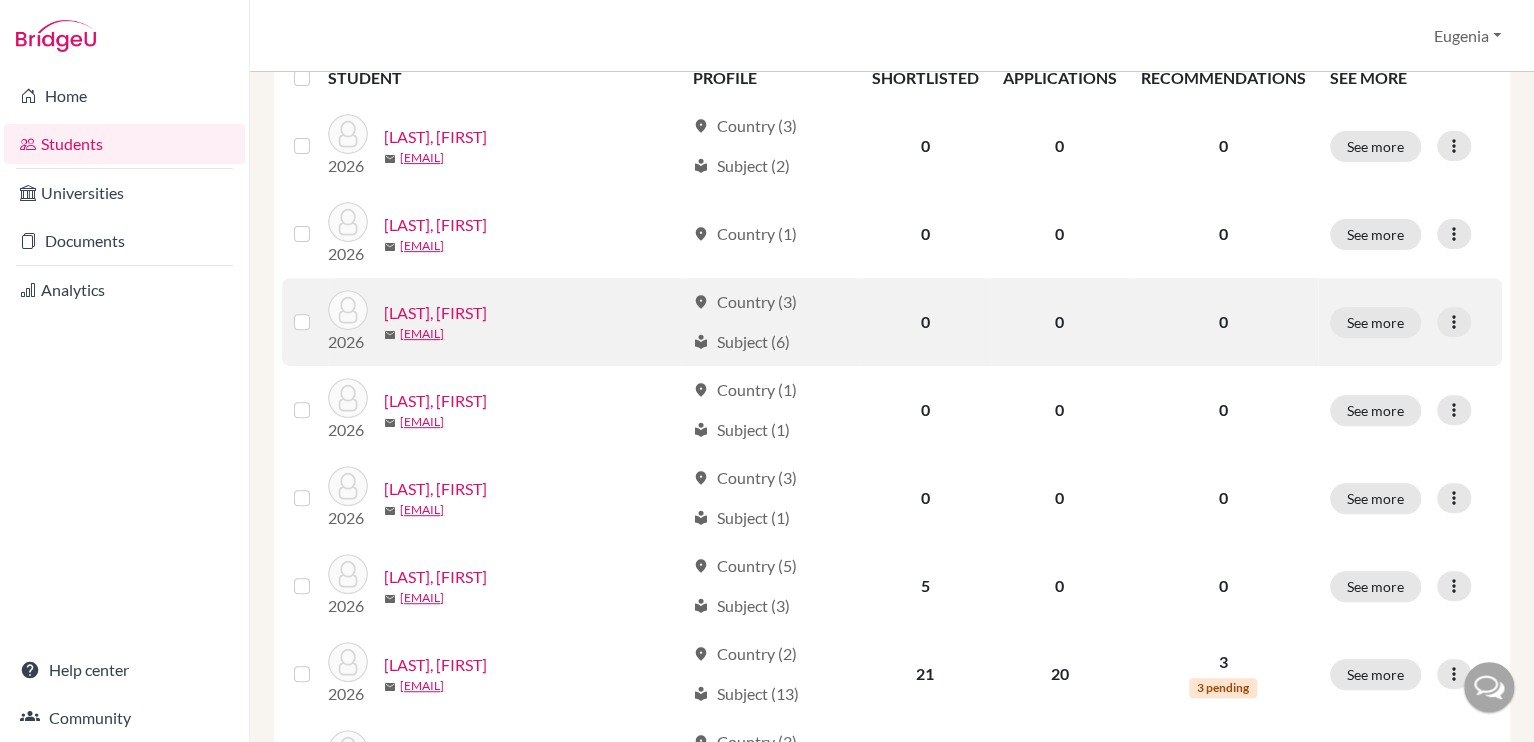click on "[LAST], [FIRST]" at bounding box center (435, 313) 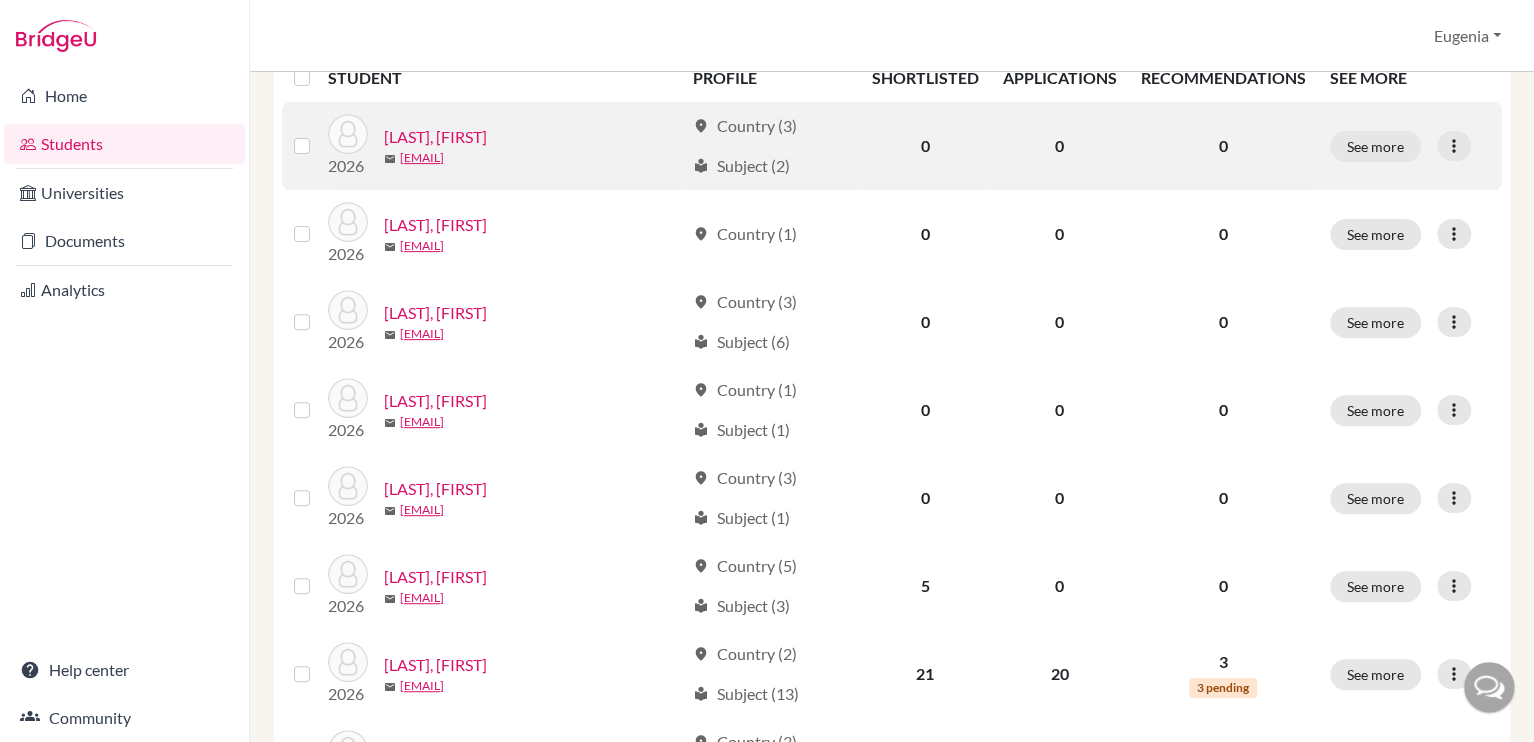 scroll, scrollTop: 0, scrollLeft: 0, axis: both 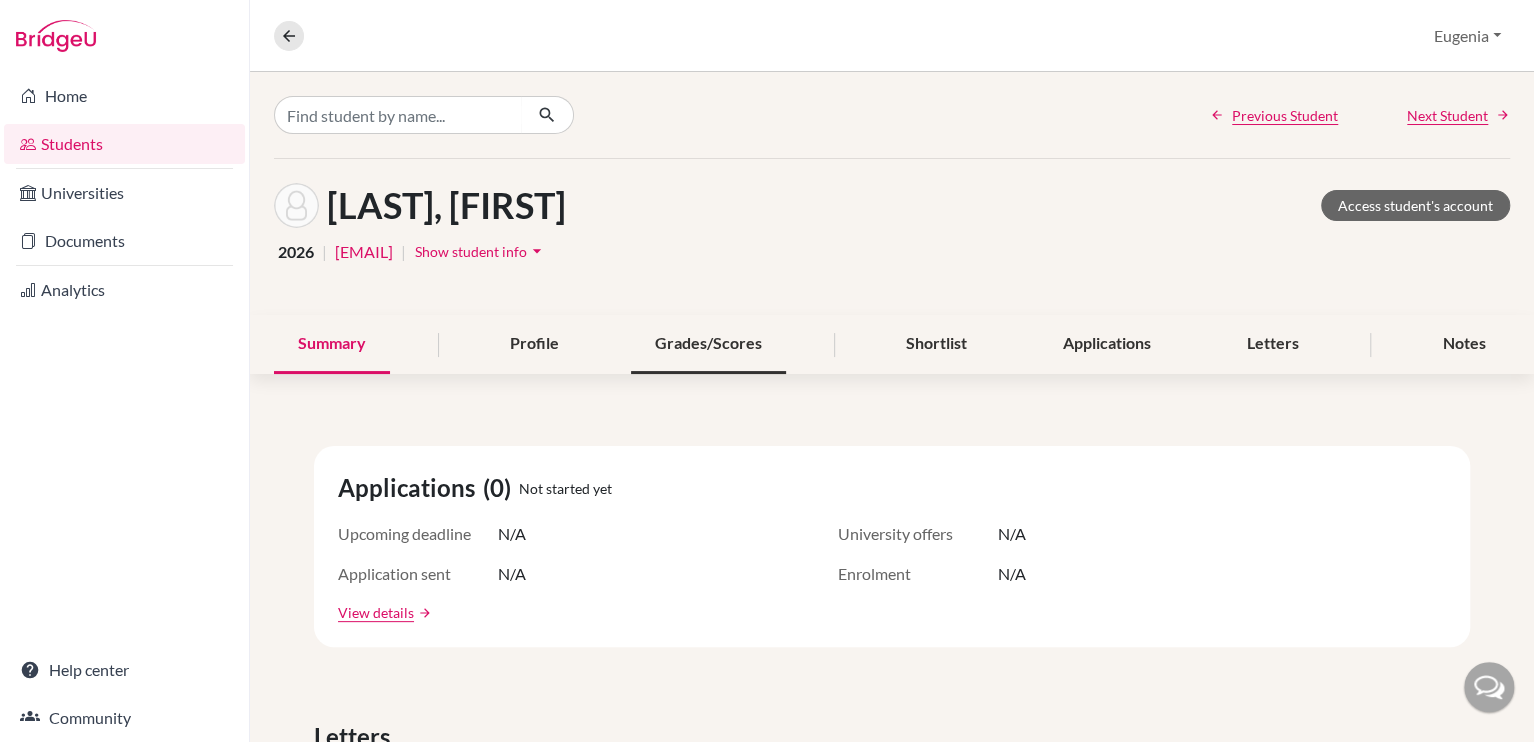 click on "Grades/Scores" at bounding box center (708, 344) 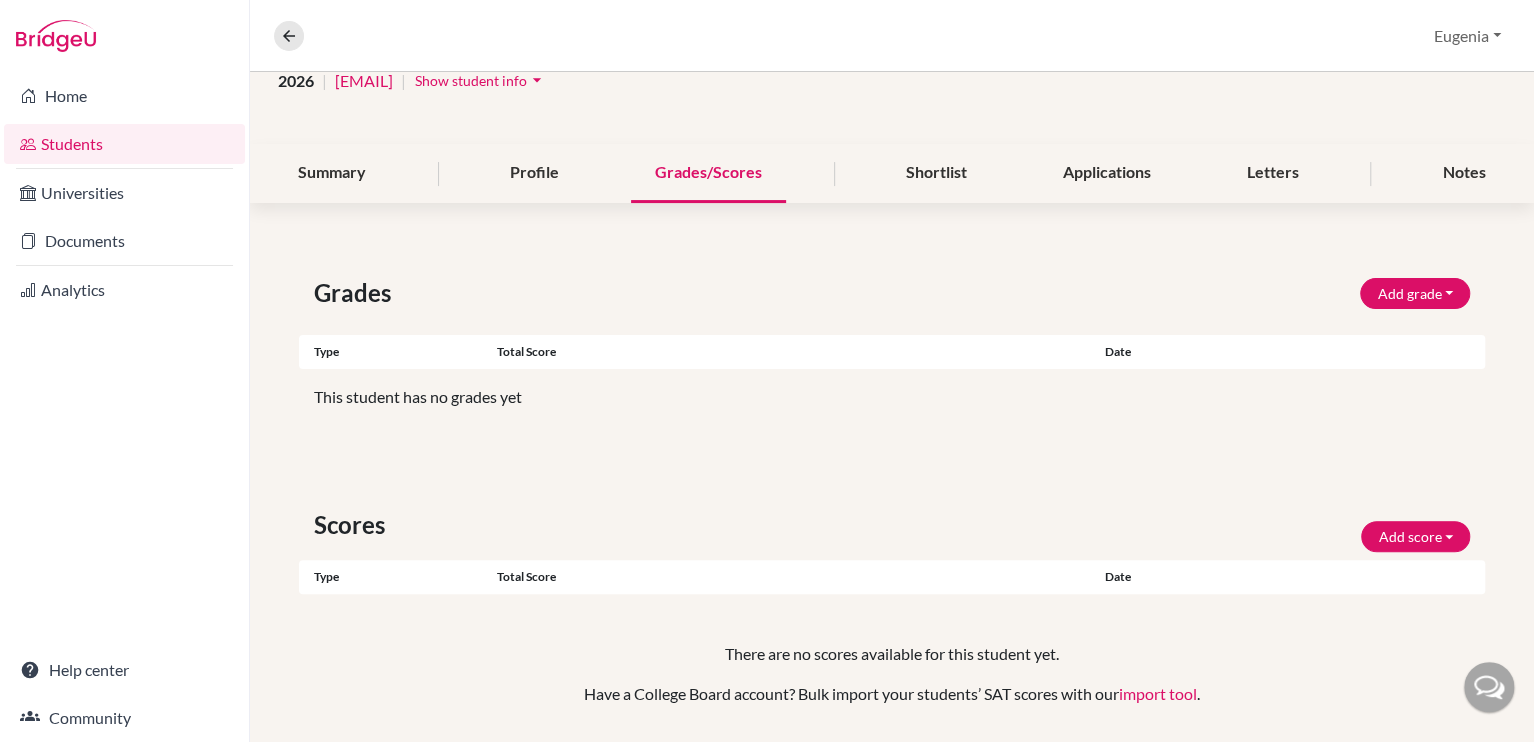 scroll, scrollTop: 229, scrollLeft: 0, axis: vertical 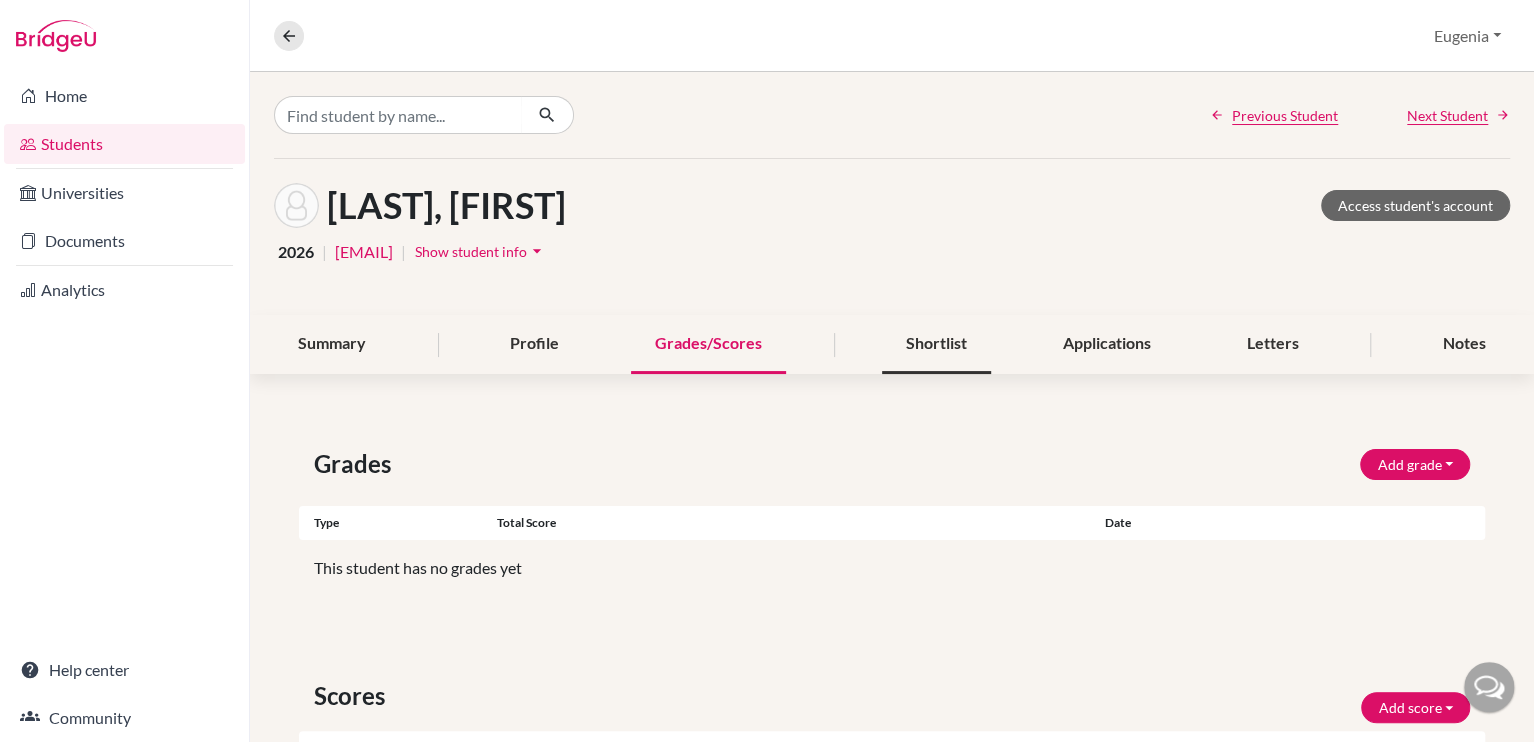 click on "Shortlist" at bounding box center (936, 344) 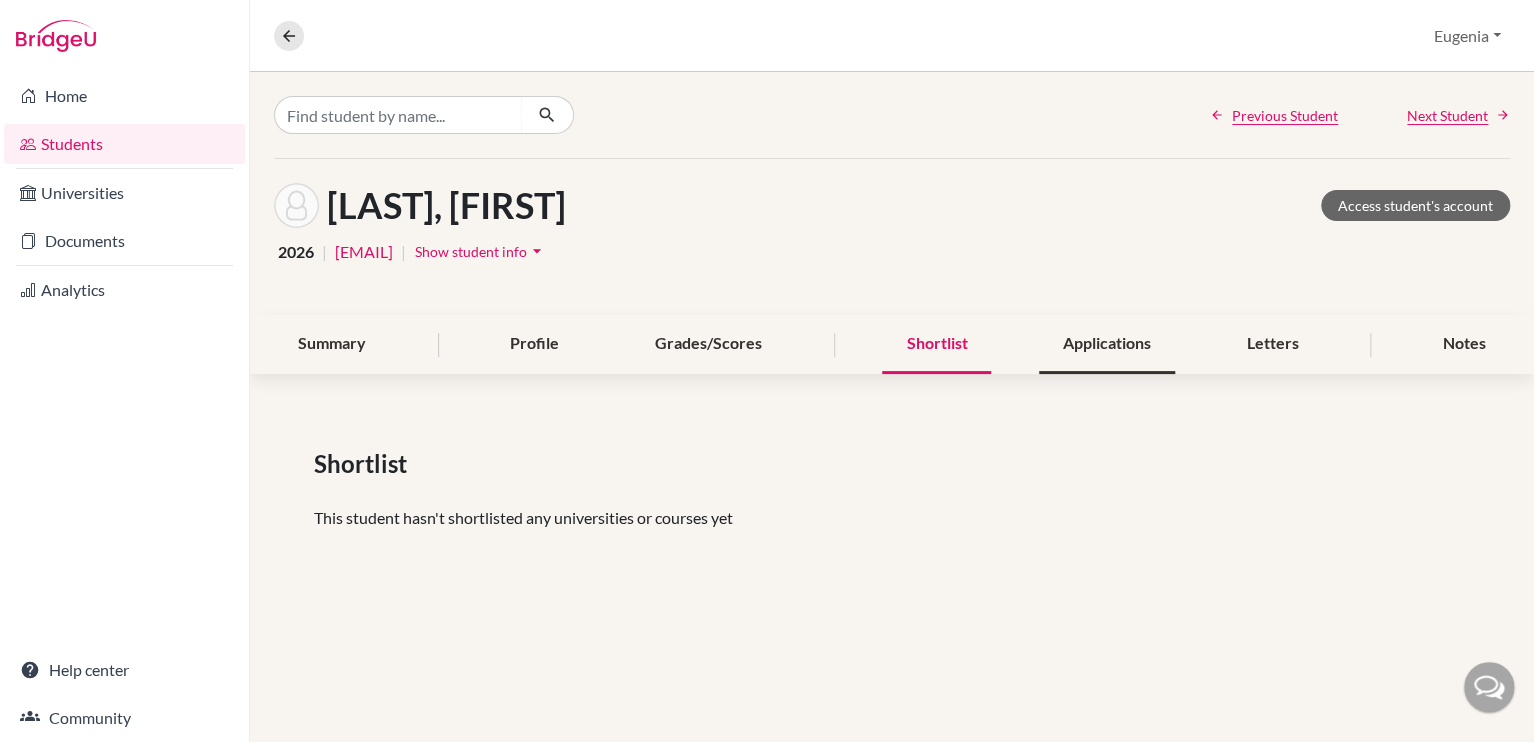 click on "Applications" at bounding box center [1107, 344] 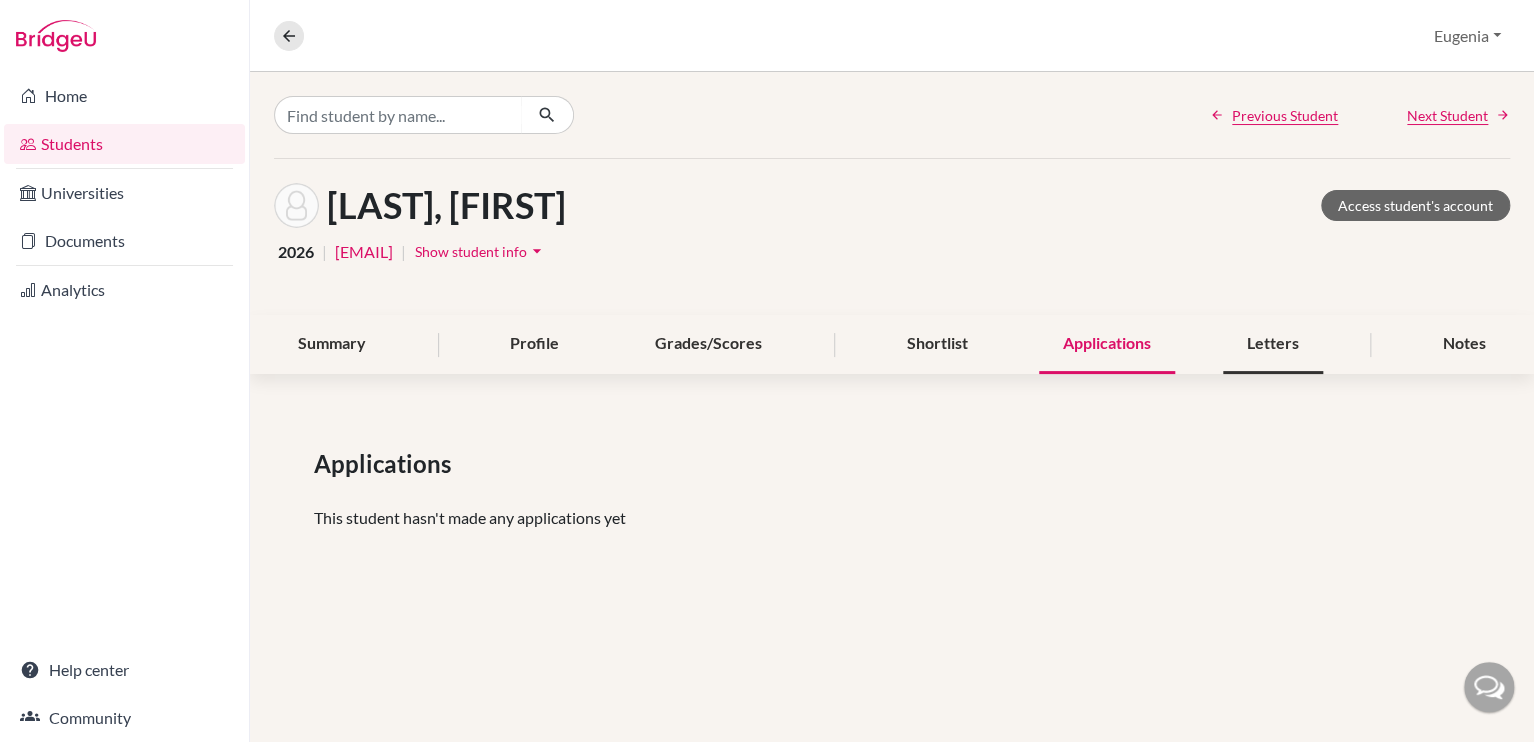 click on "Letters" at bounding box center (1273, 344) 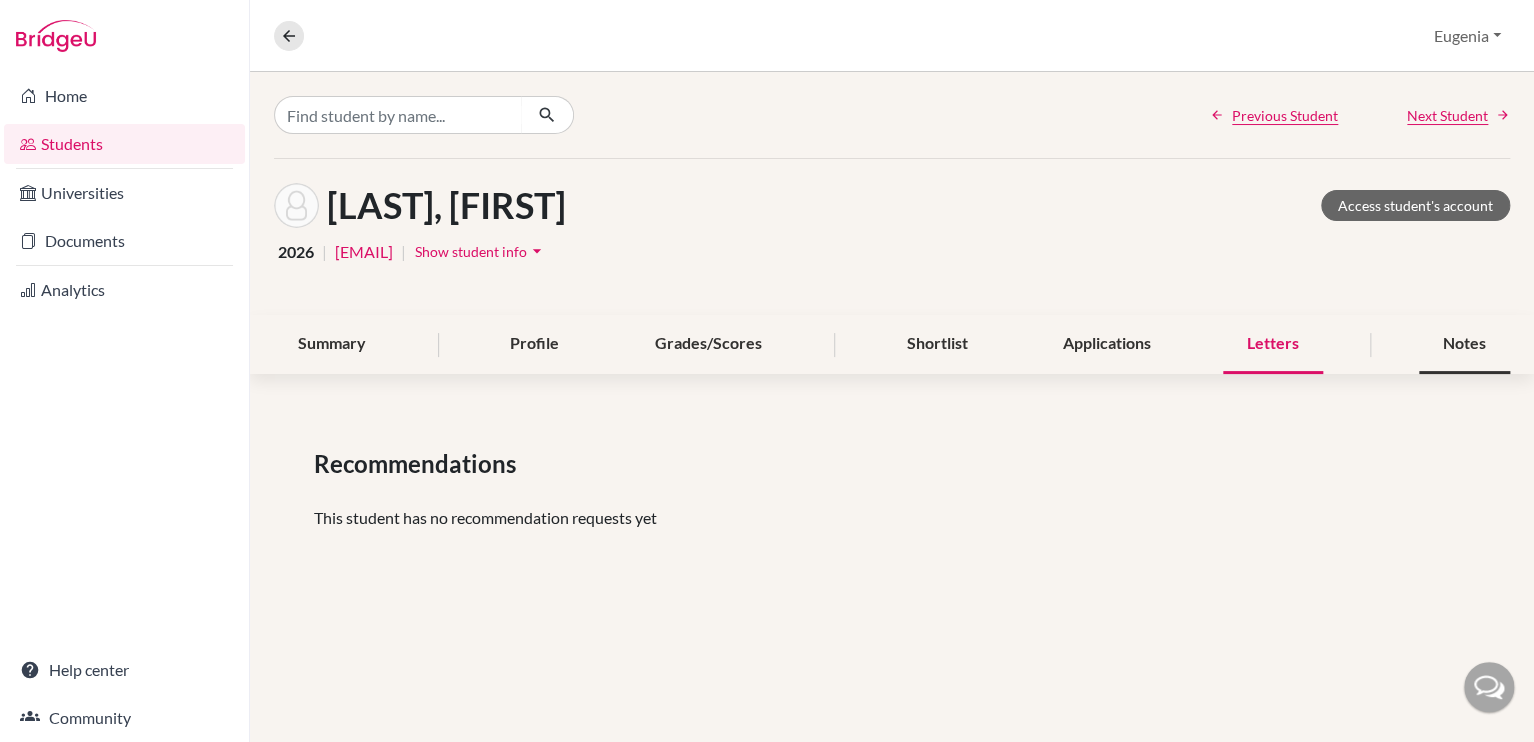 click on "Notes" at bounding box center (1464, 344) 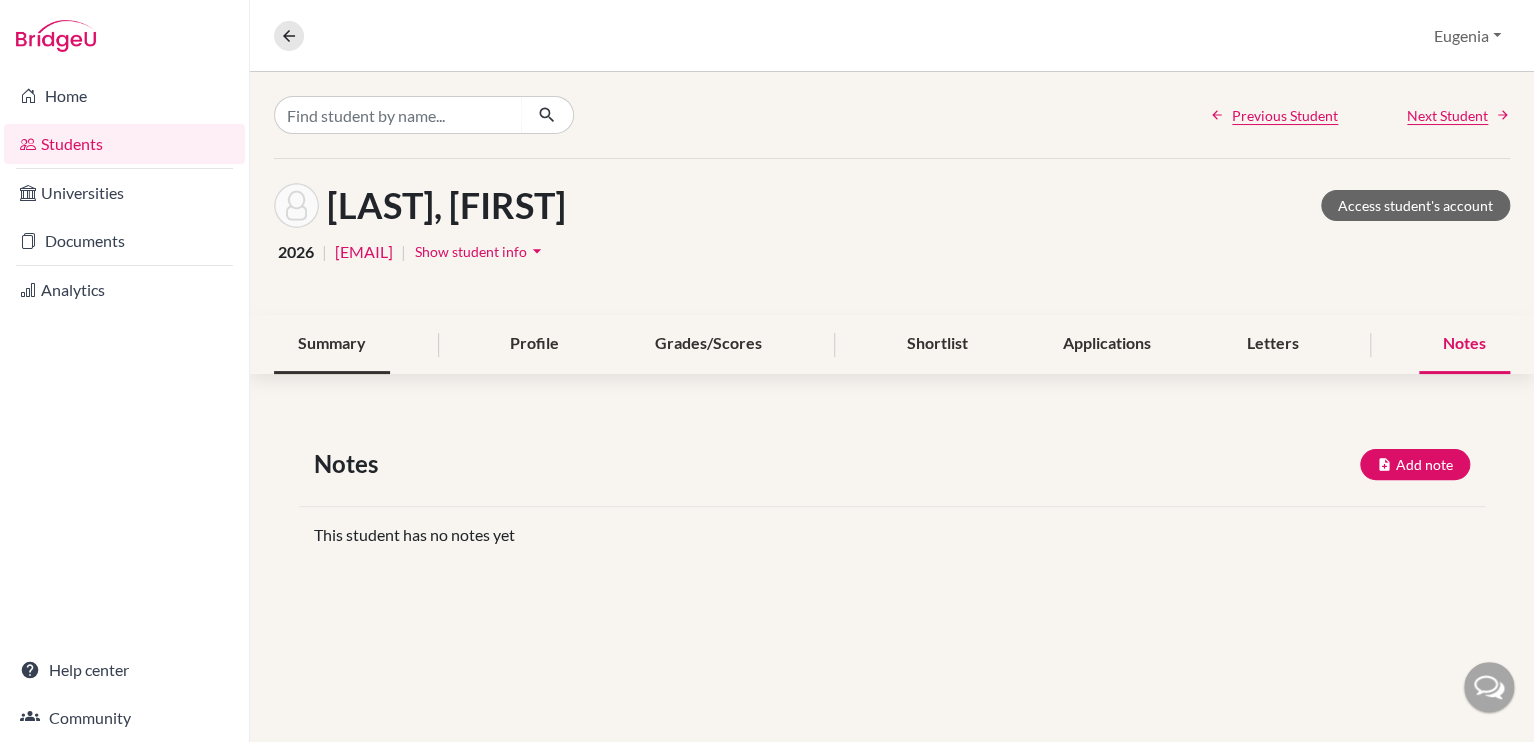 click on "Summary" at bounding box center [332, 344] 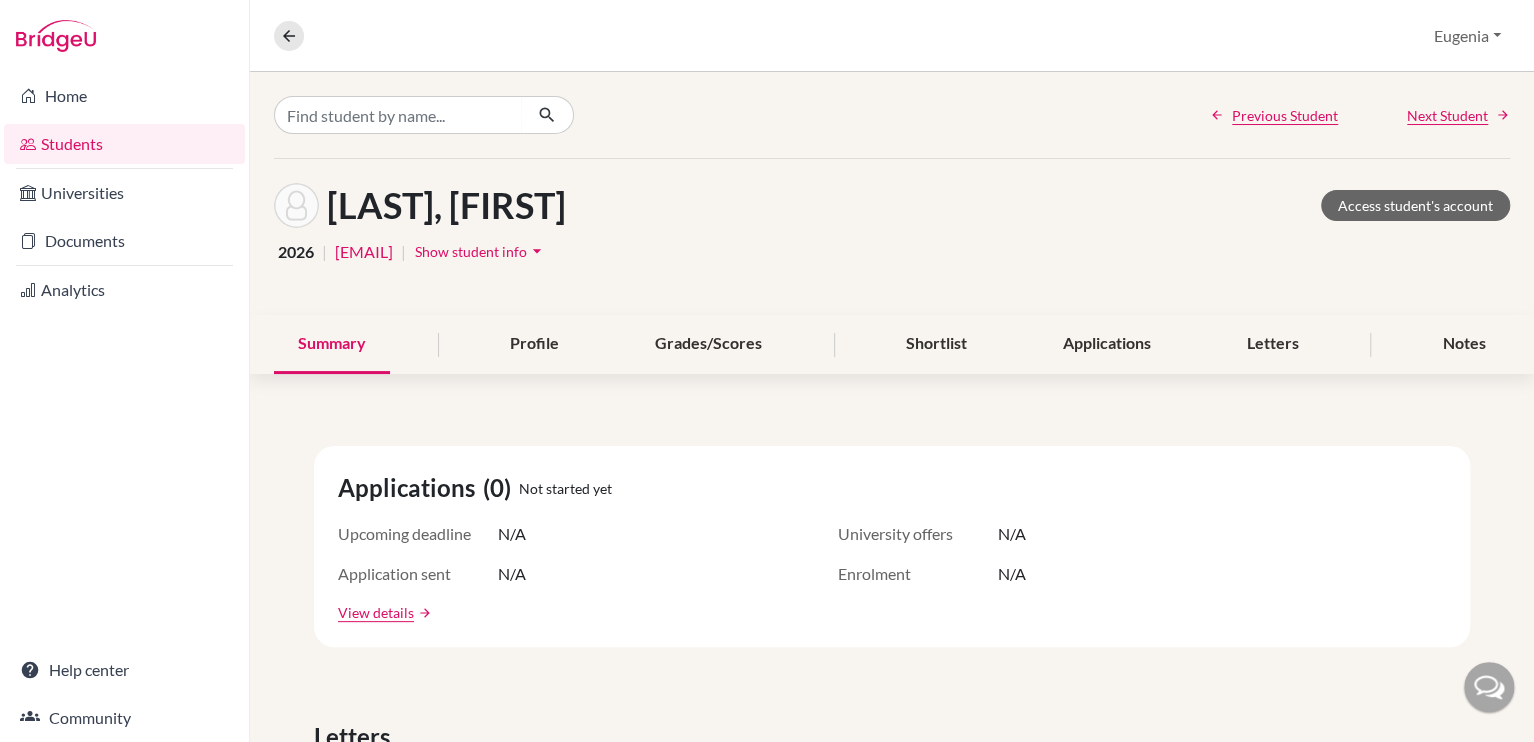 click on "Show student info" at bounding box center [471, 251] 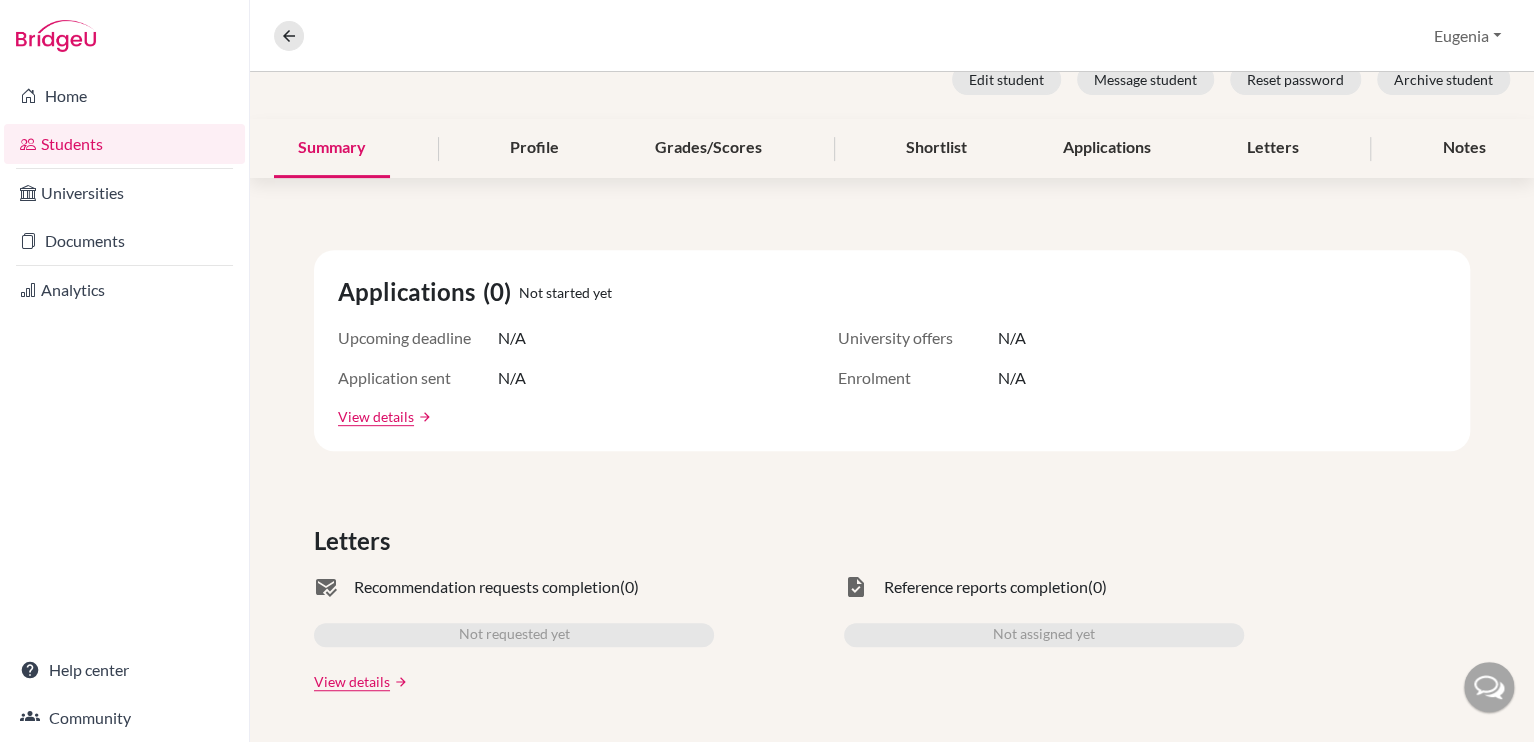 scroll, scrollTop: 0, scrollLeft: 0, axis: both 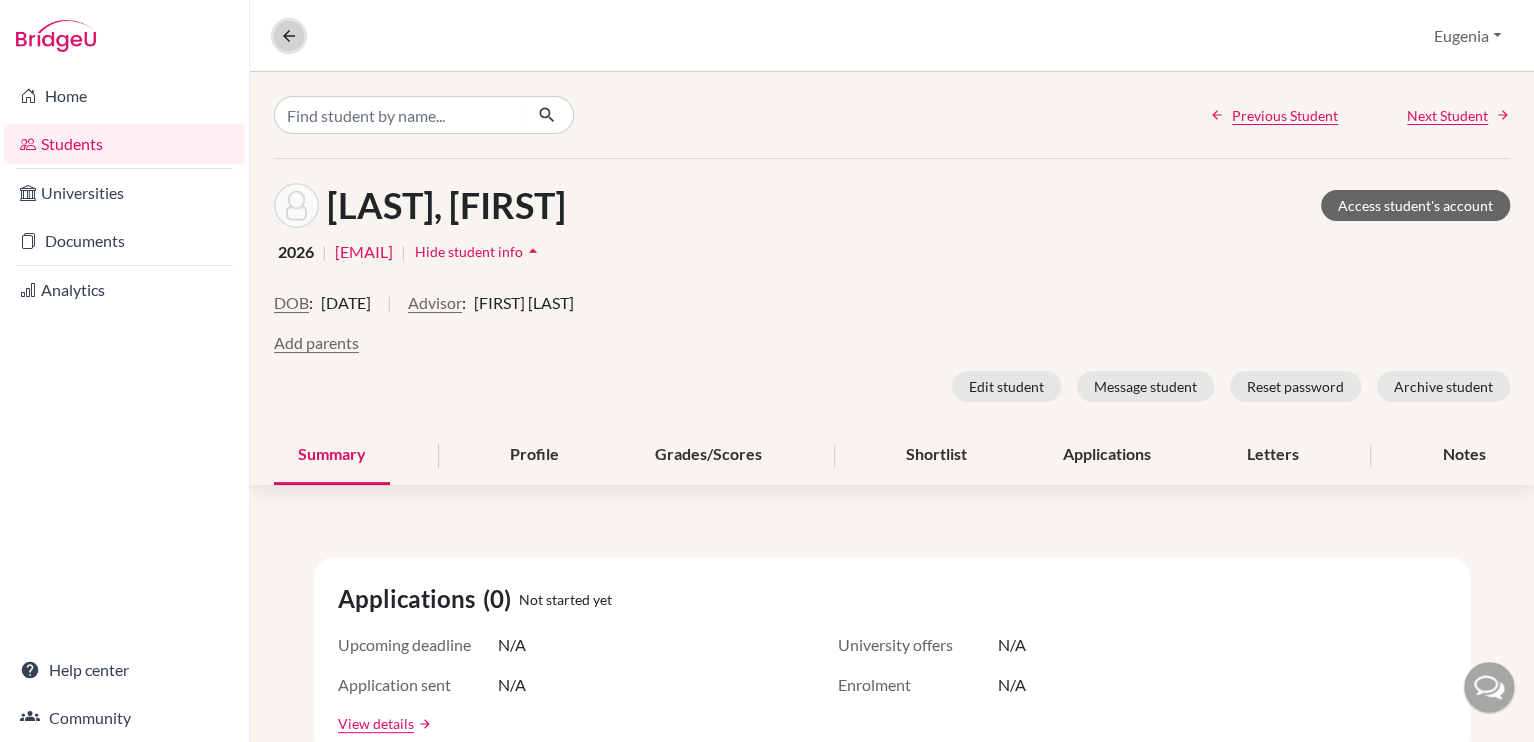 click at bounding box center [289, 36] 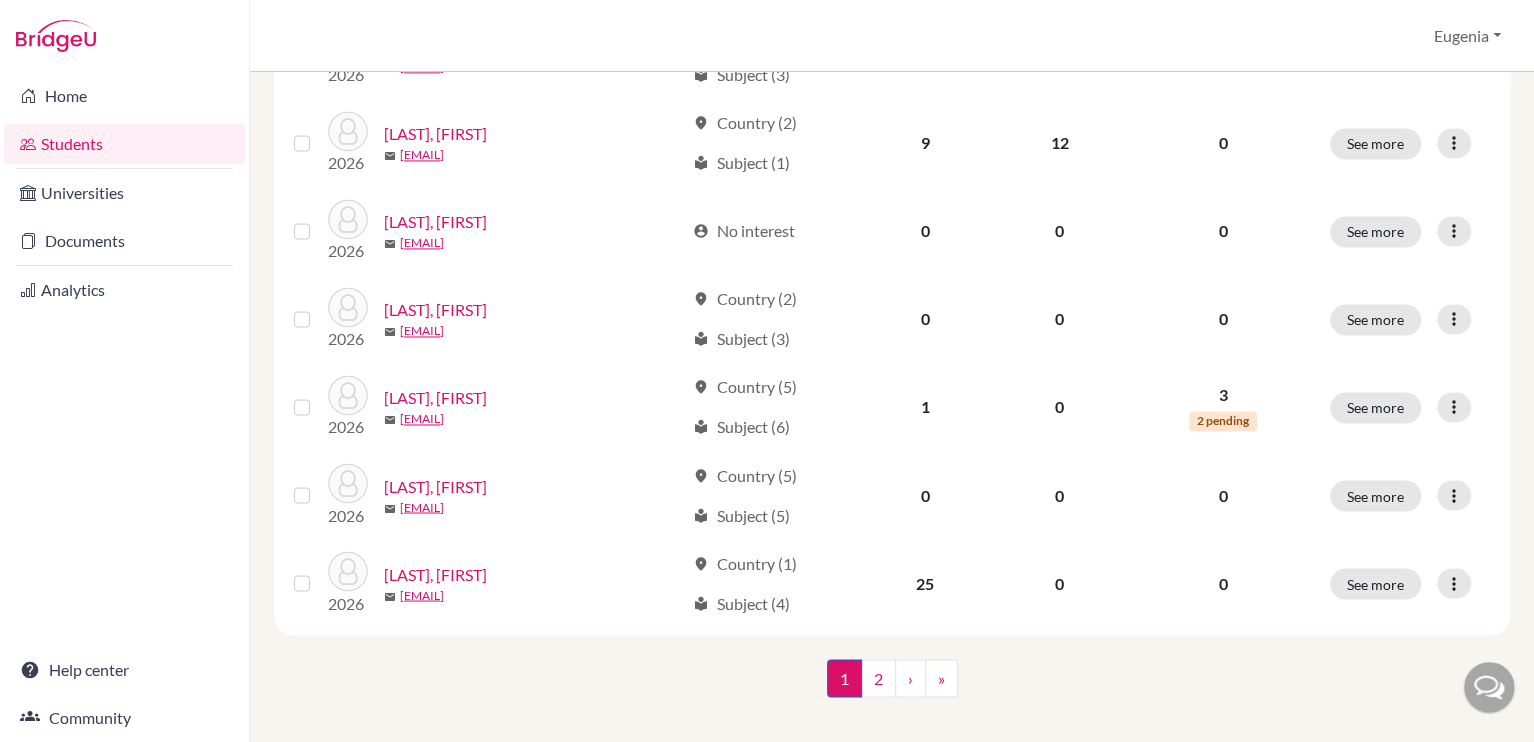 scroll, scrollTop: 1544, scrollLeft: 0, axis: vertical 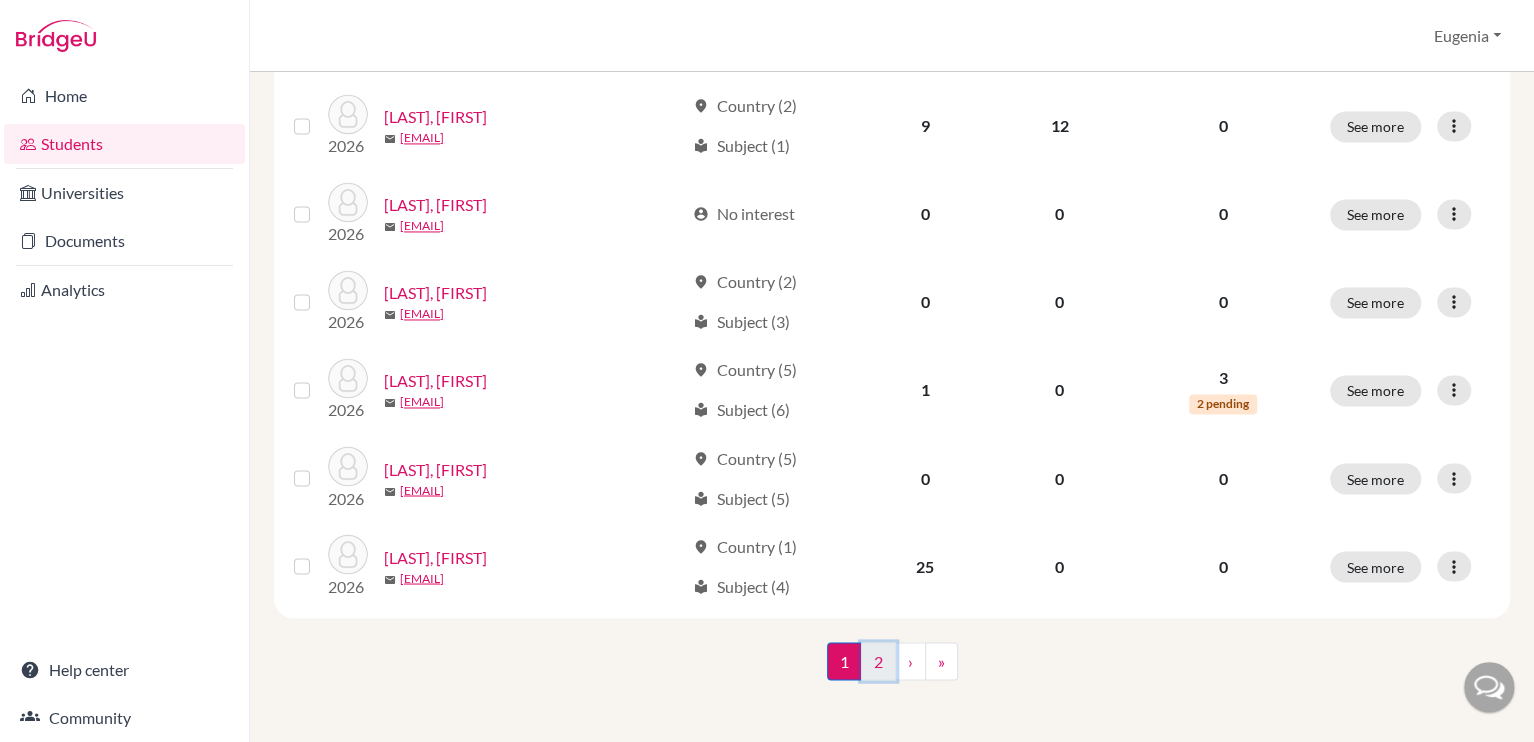 click on "2" at bounding box center (878, 661) 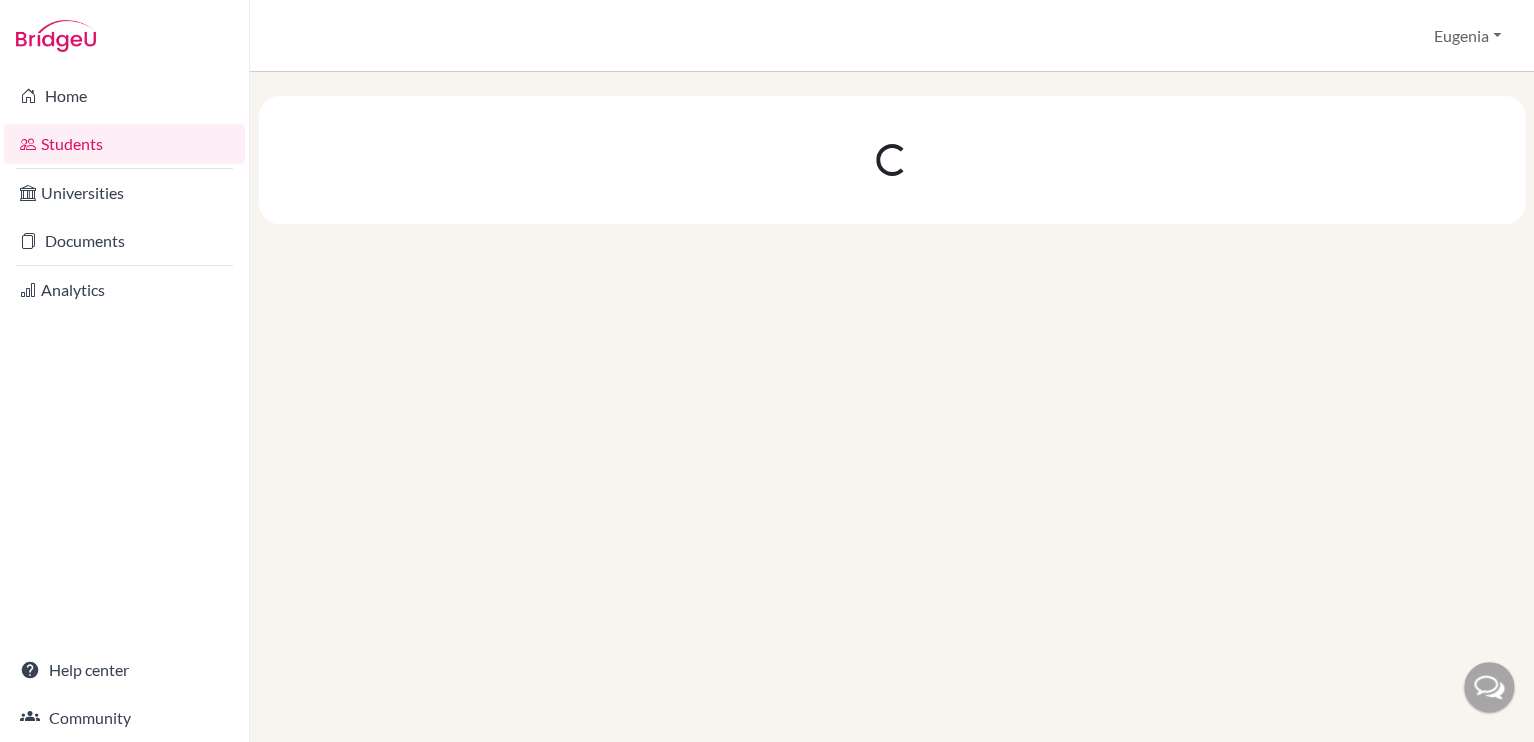 scroll, scrollTop: 0, scrollLeft: 0, axis: both 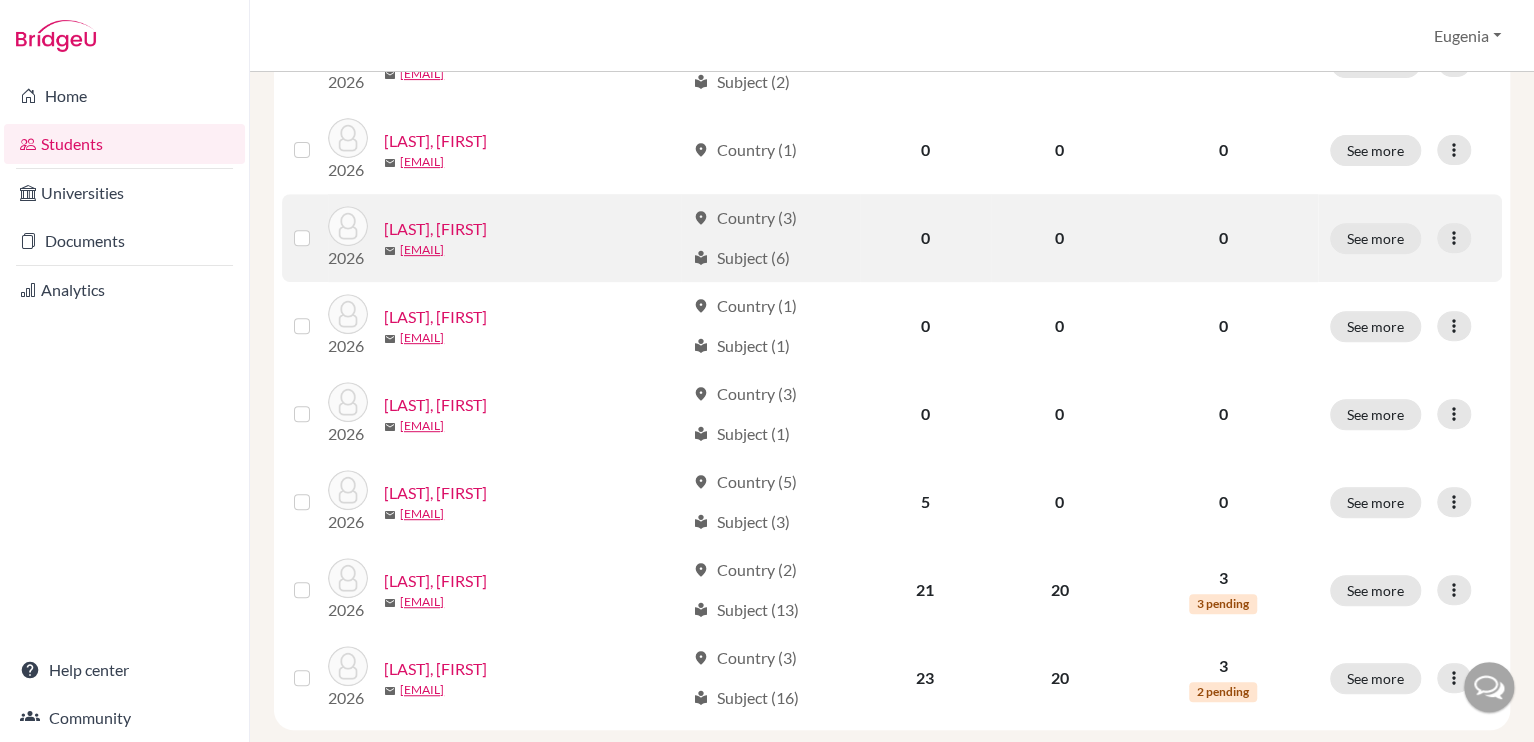click on "local_library Subject (6)" 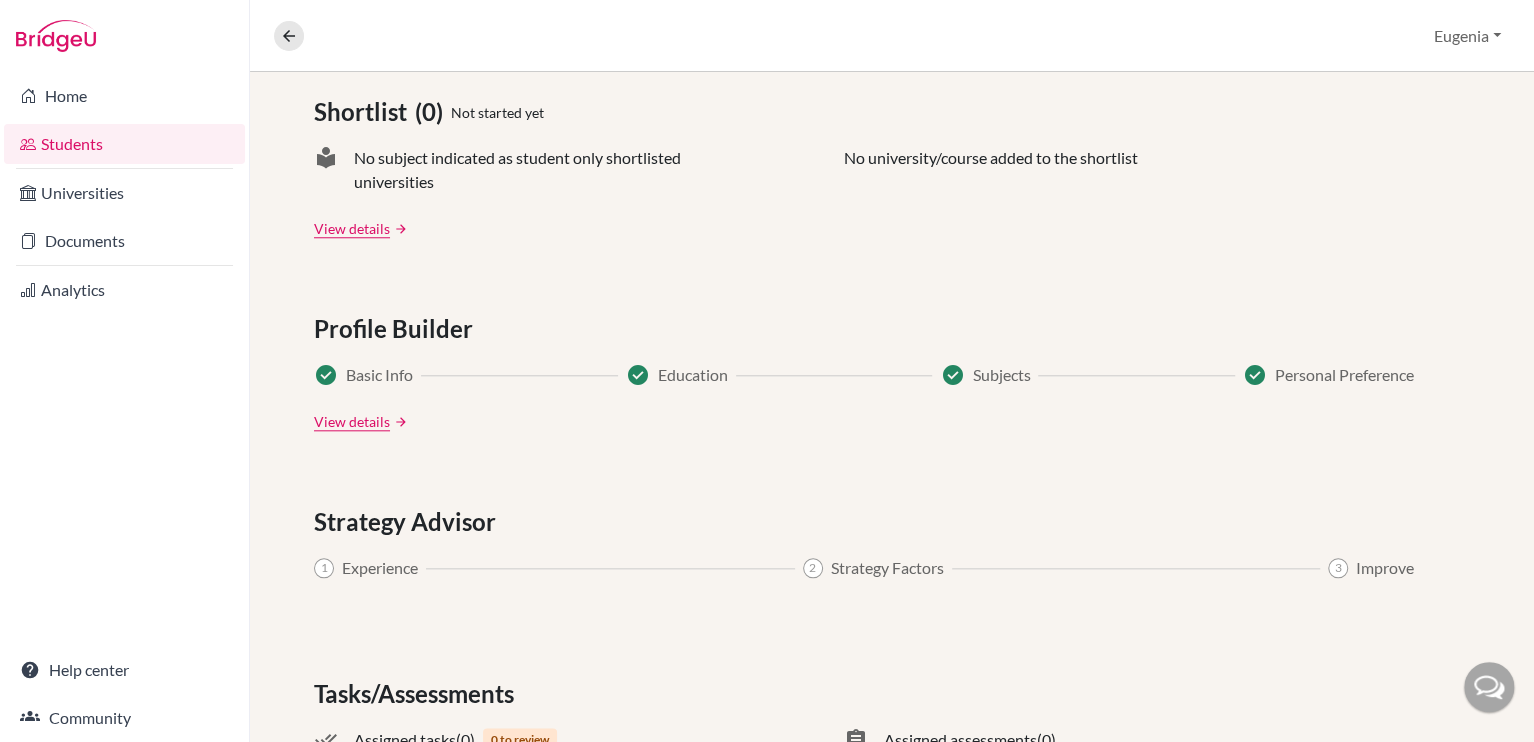 scroll, scrollTop: 860, scrollLeft: 0, axis: vertical 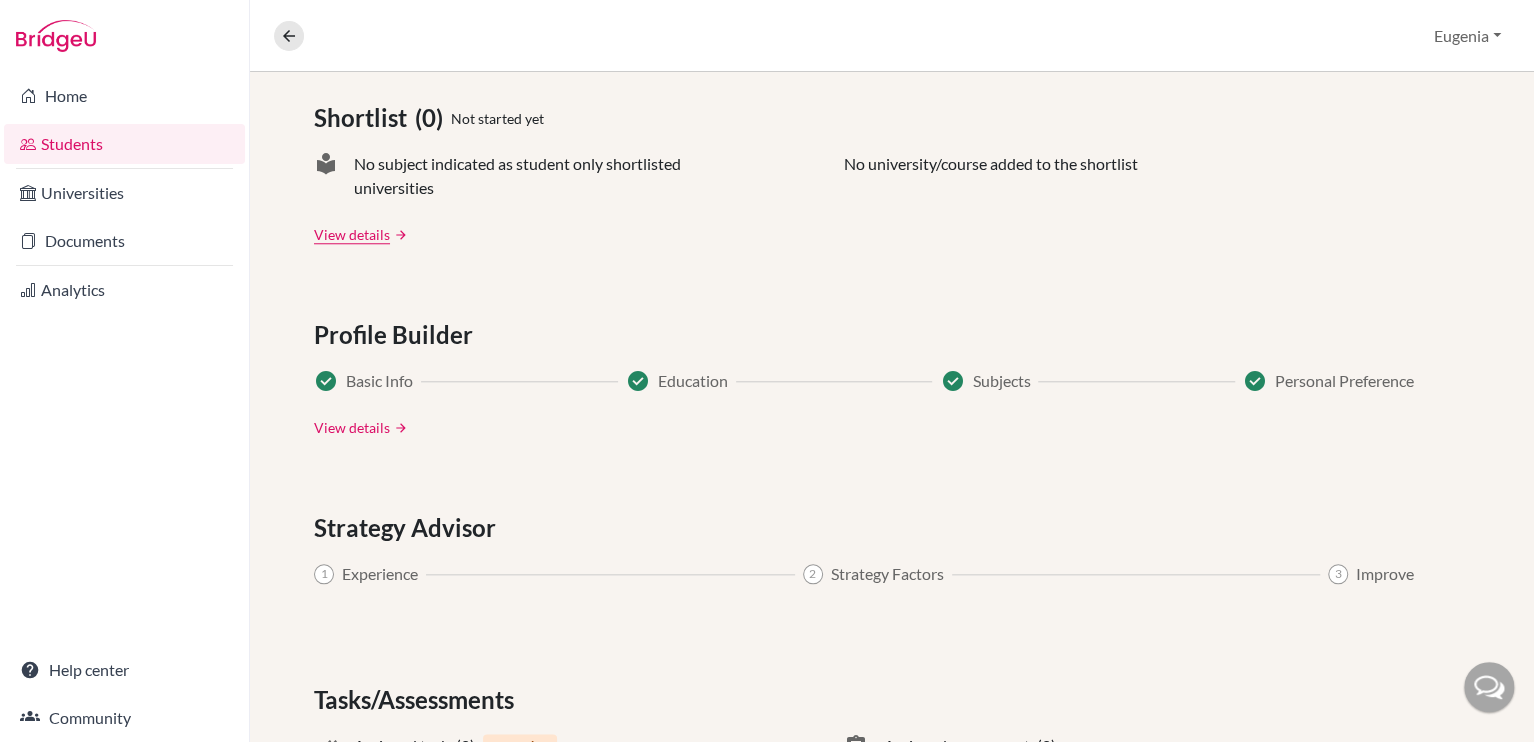 click on "View details" at bounding box center [352, 427] 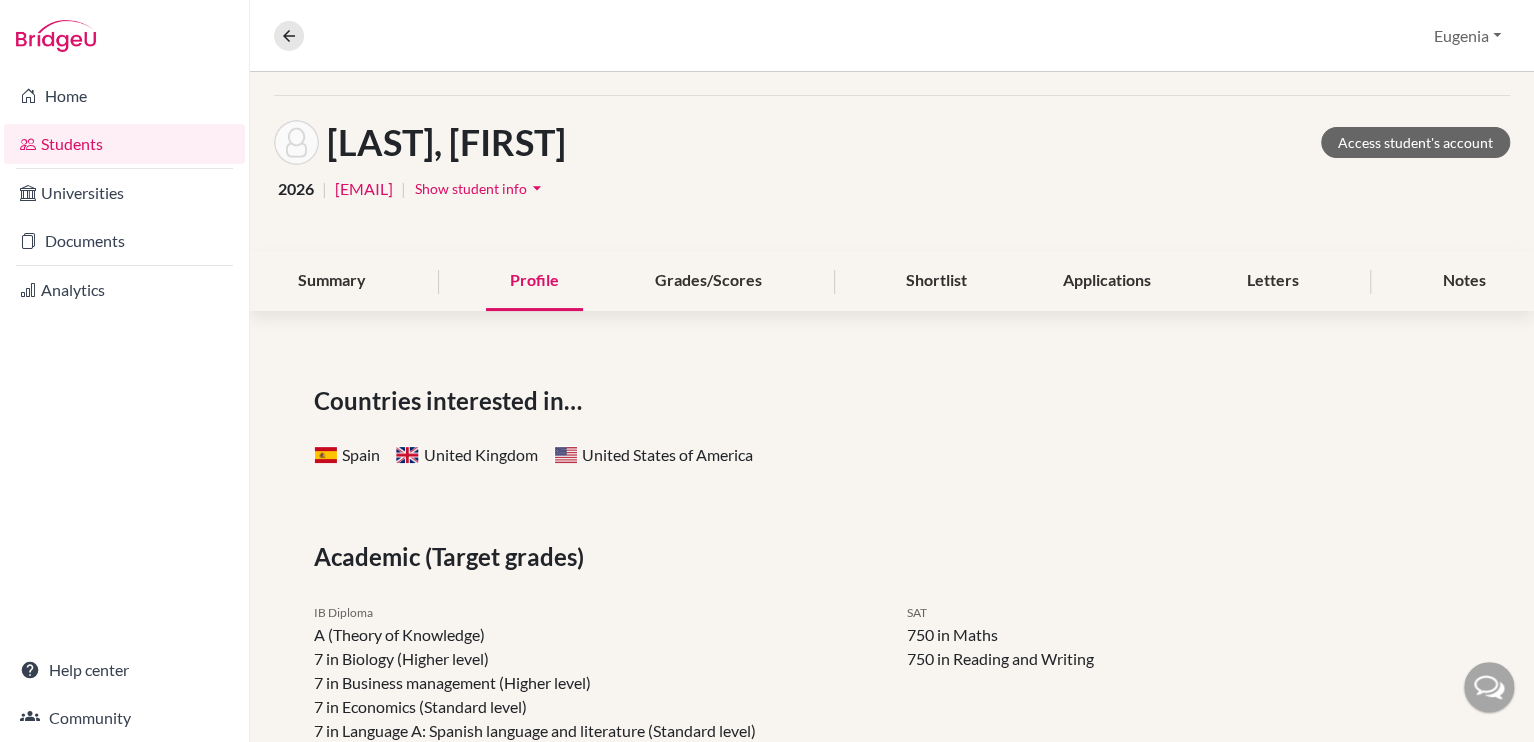 scroll, scrollTop: 0, scrollLeft: 0, axis: both 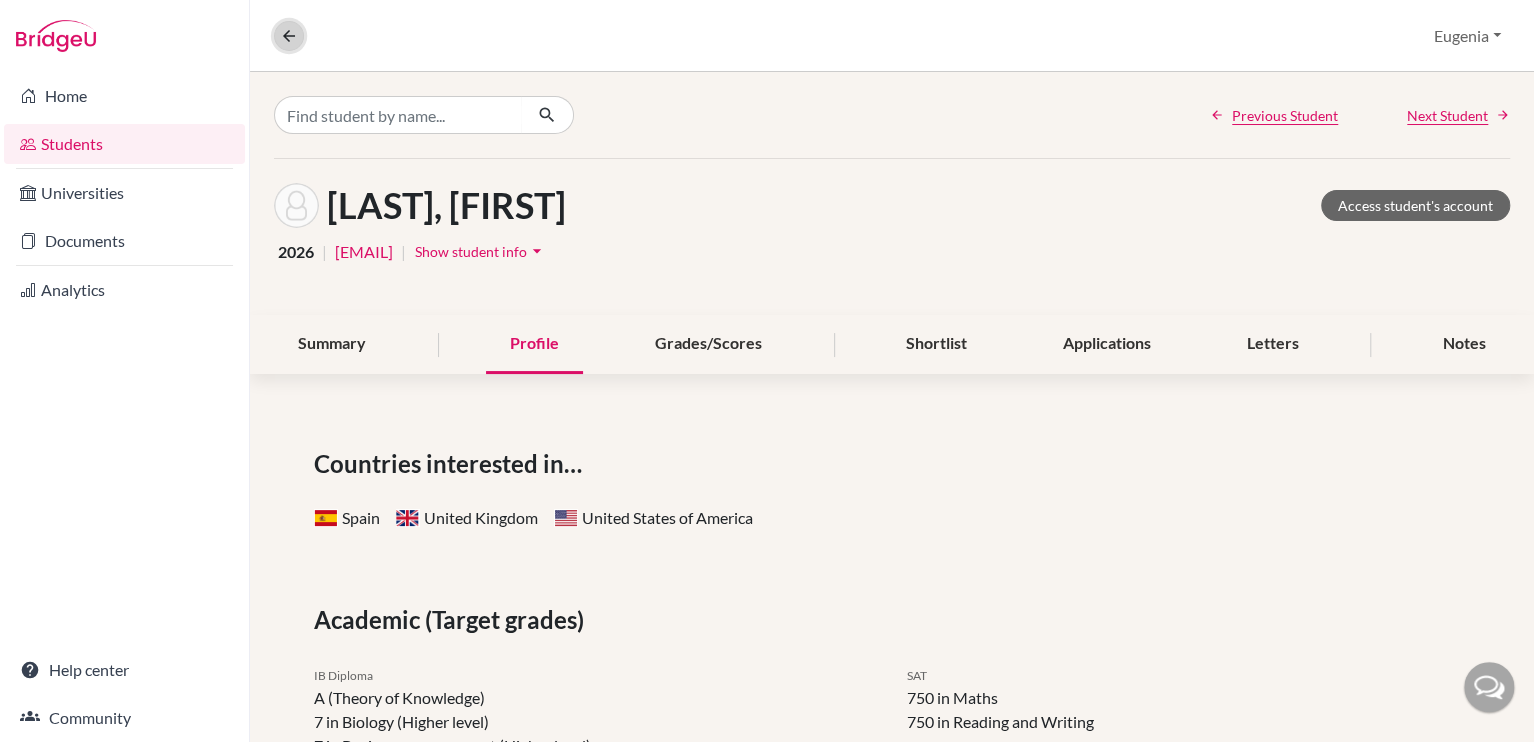 click at bounding box center (289, 36) 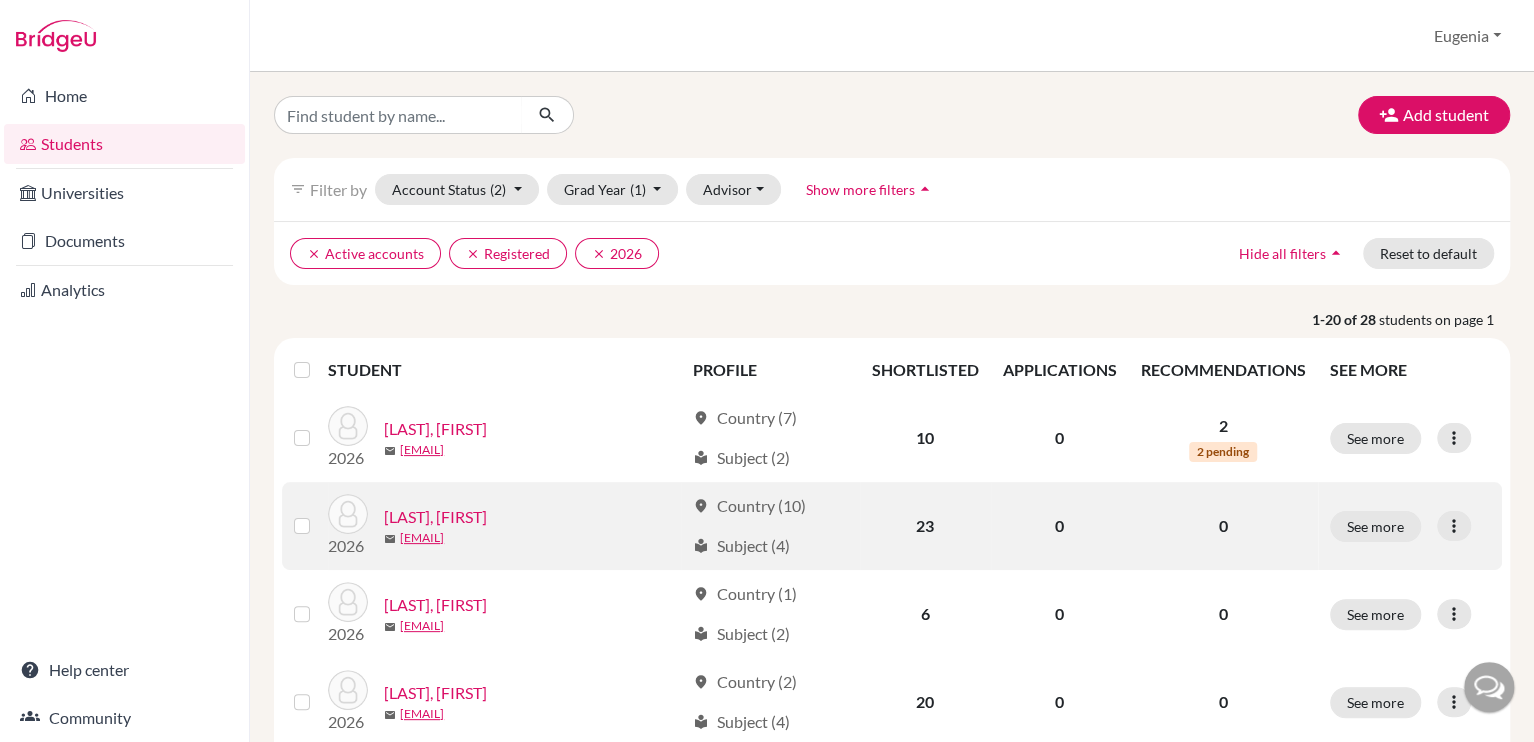 click on "[LAST], [FIRST]" at bounding box center [435, 517] 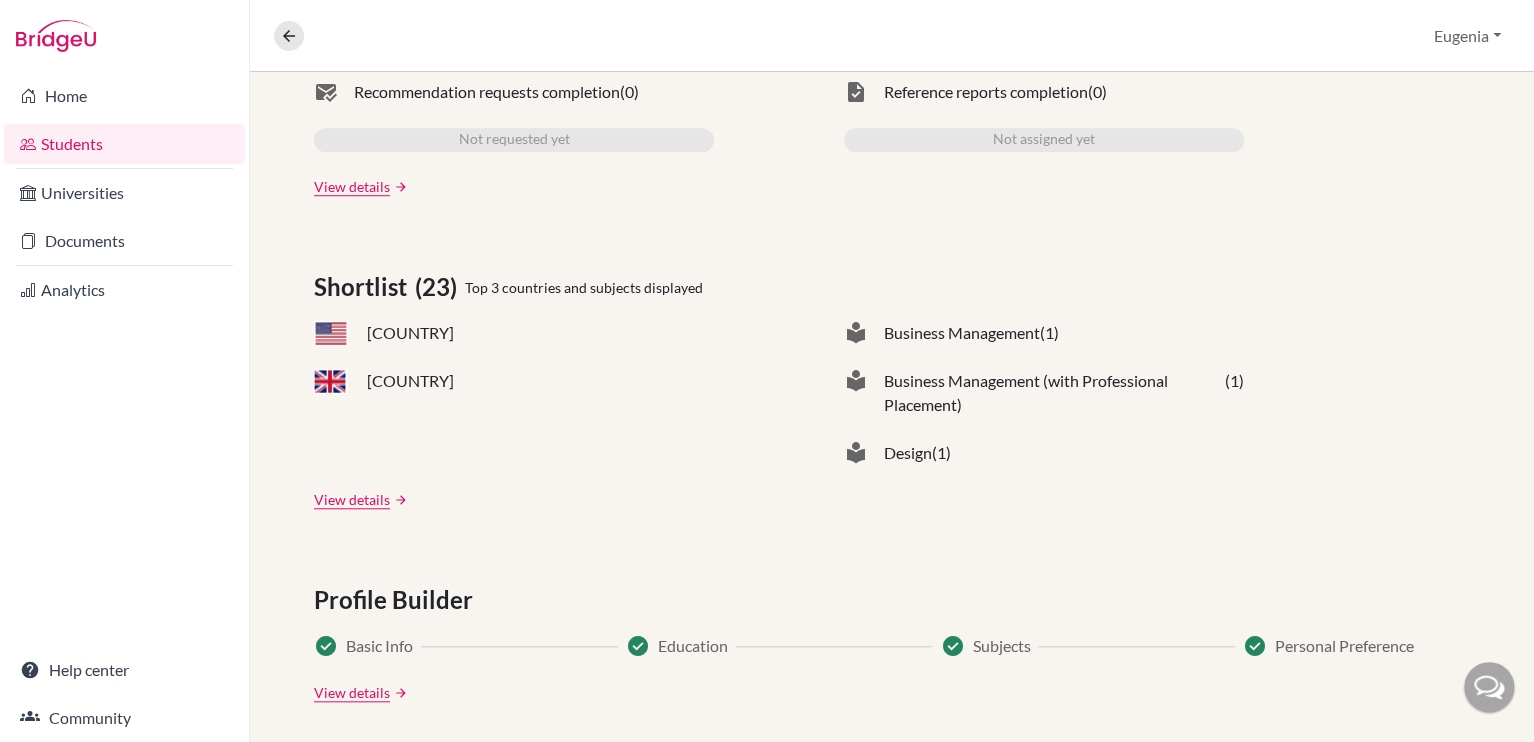 scroll, scrollTop: 711, scrollLeft: 0, axis: vertical 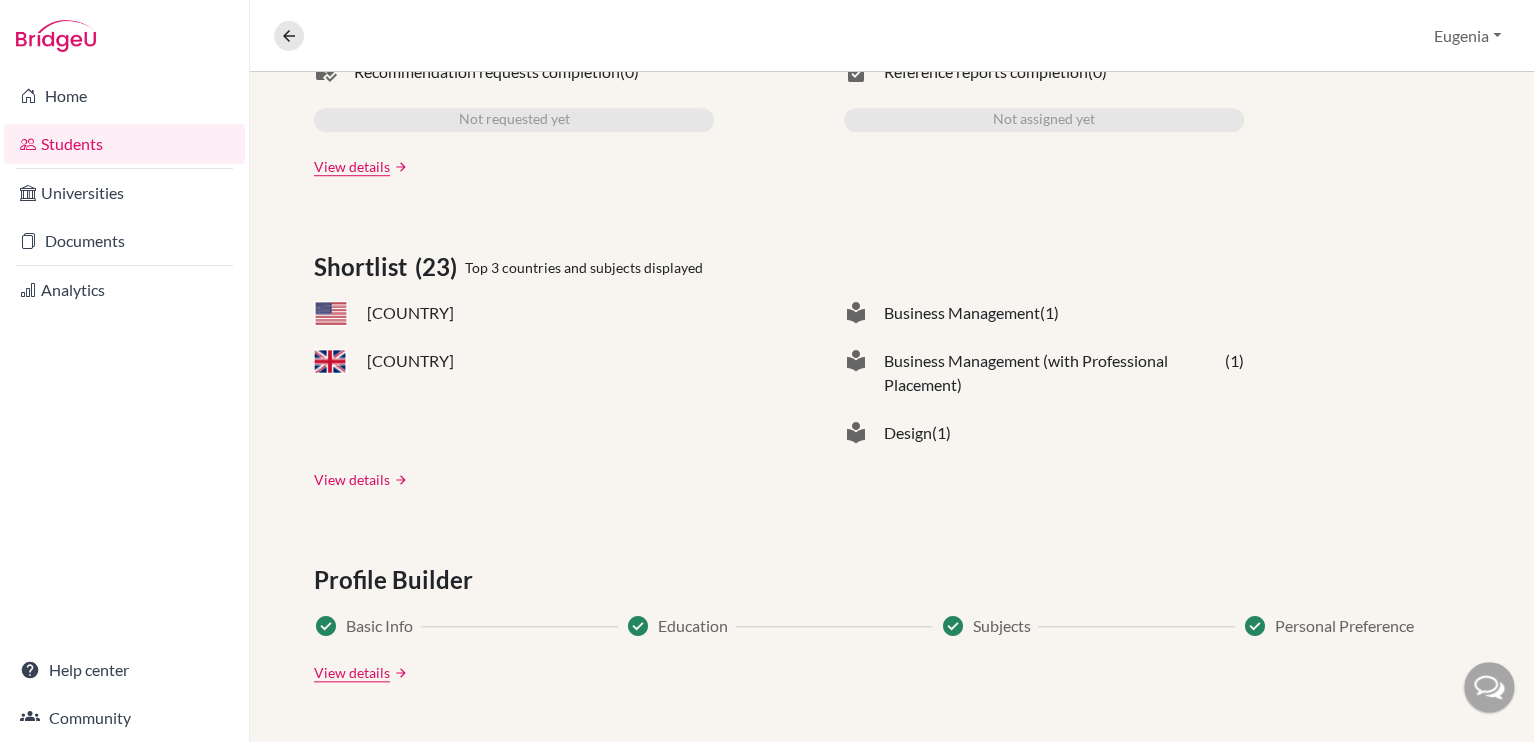 click on "View details" at bounding box center (352, 479) 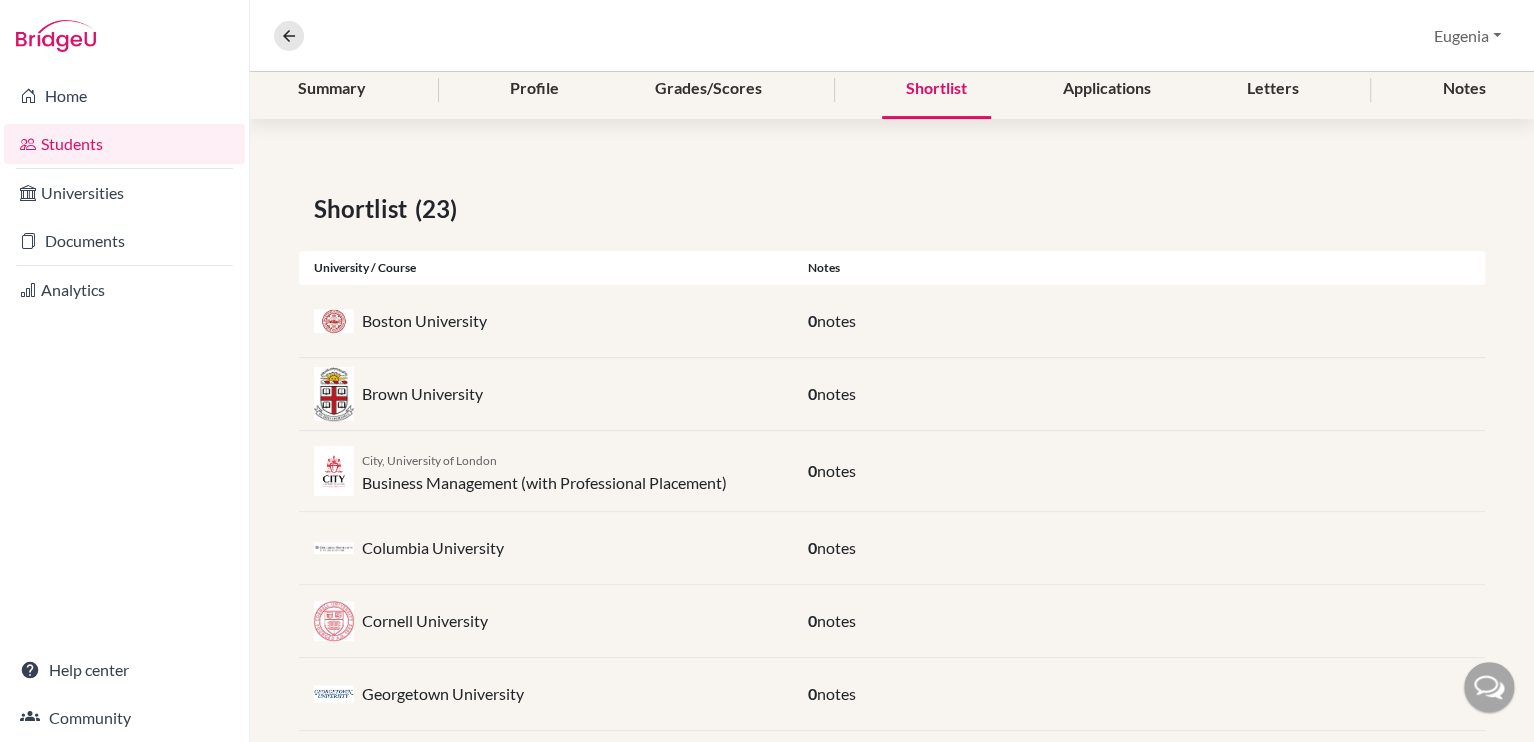 scroll, scrollTop: 0, scrollLeft: 0, axis: both 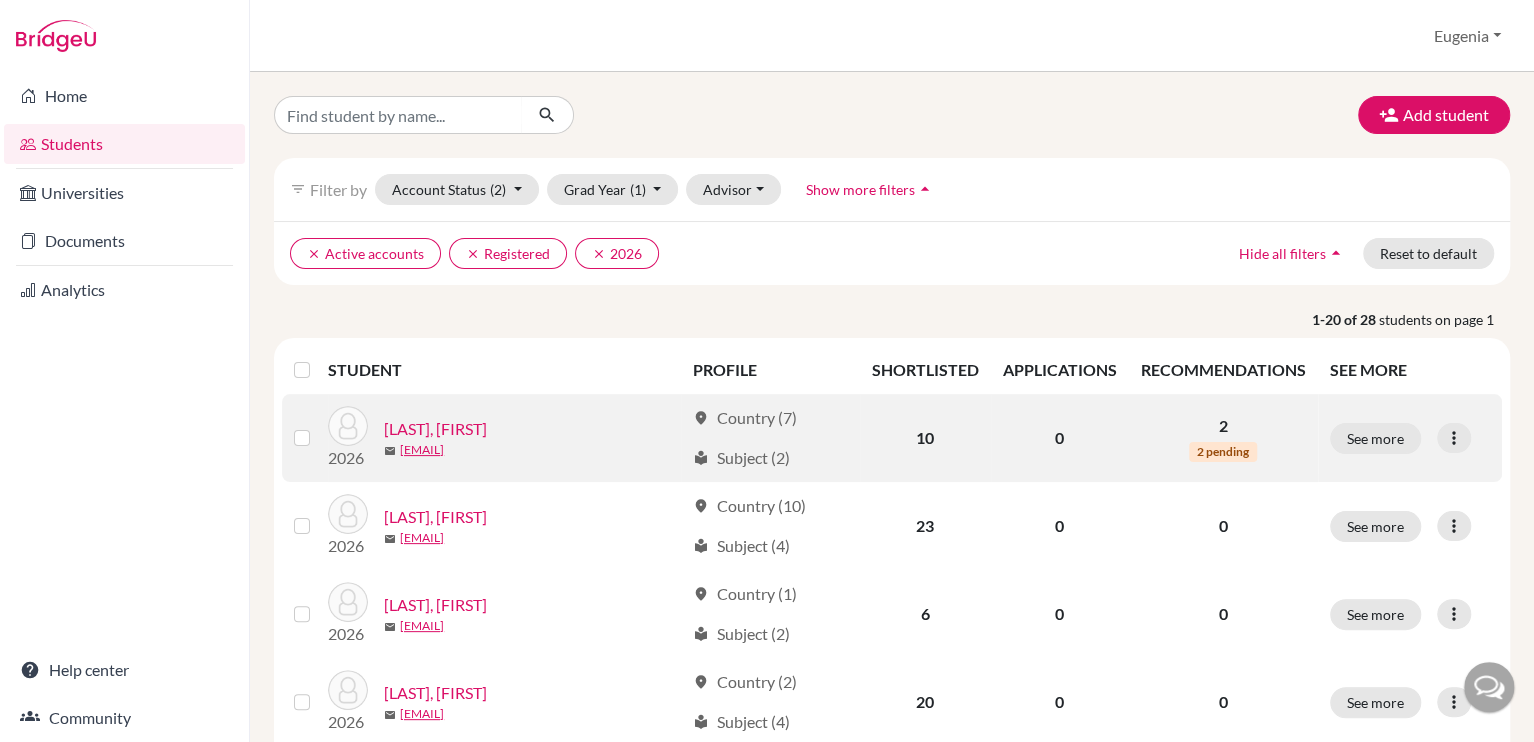 click on "[LAST], [FIRST]" at bounding box center [435, 429] 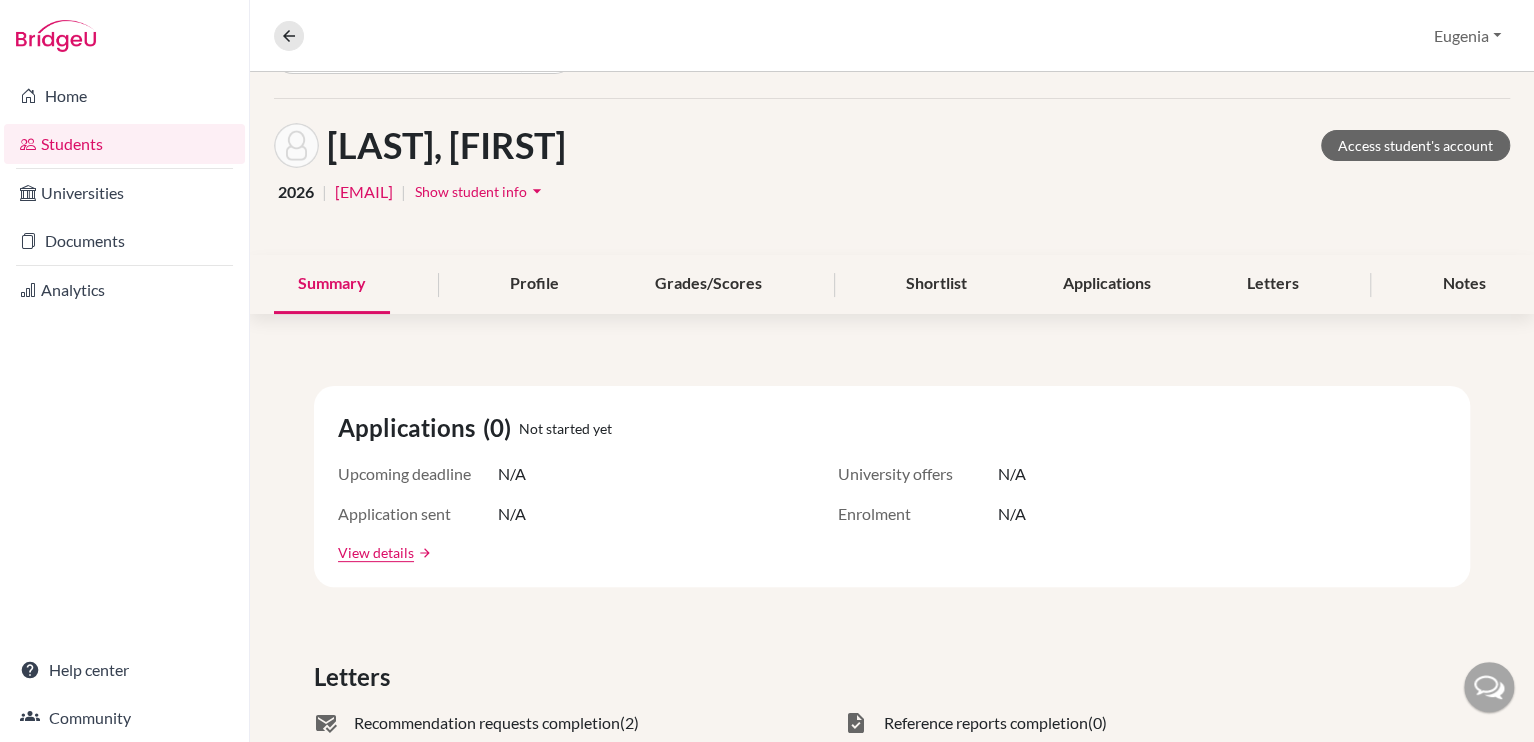 scroll, scrollTop: 72, scrollLeft: 0, axis: vertical 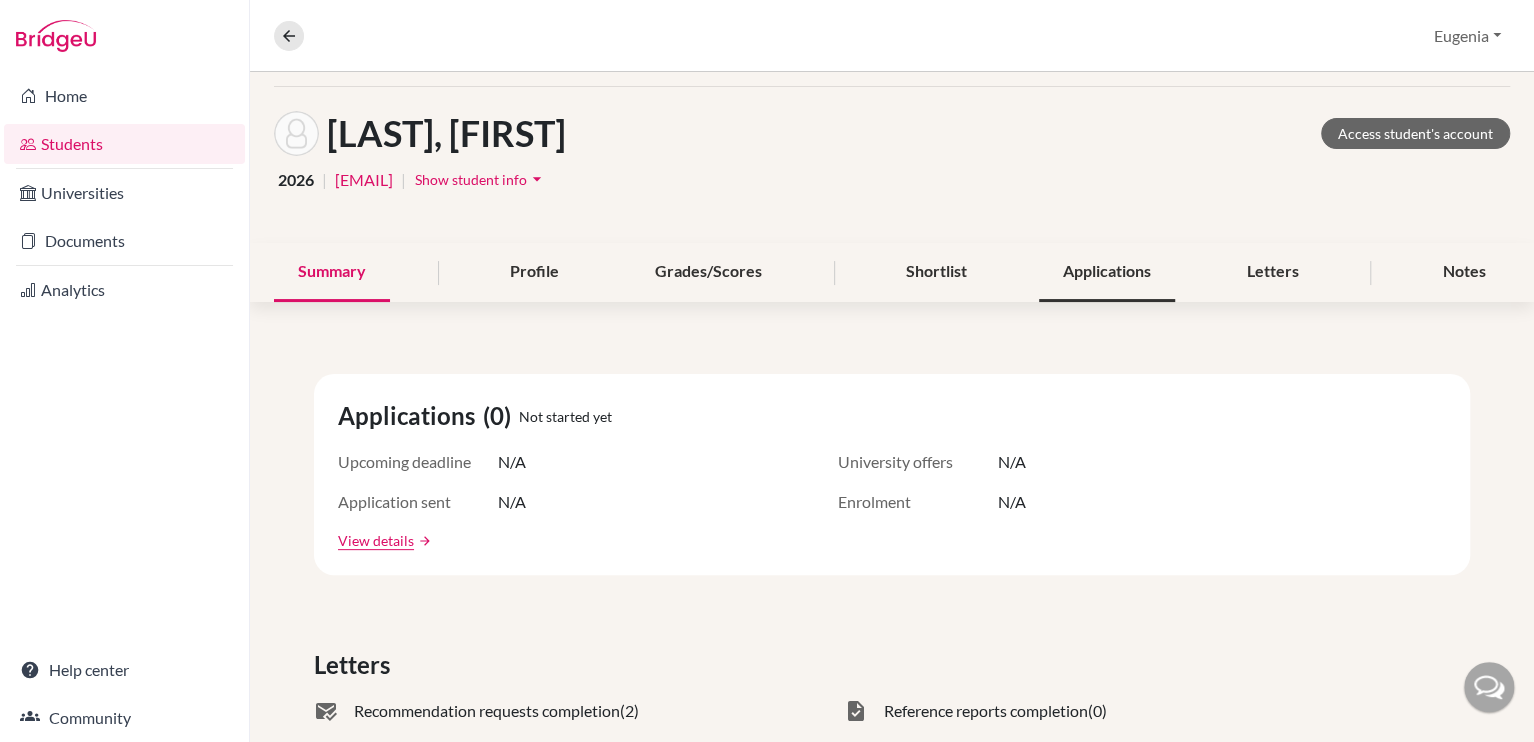 click on "Applications" at bounding box center [1107, 272] 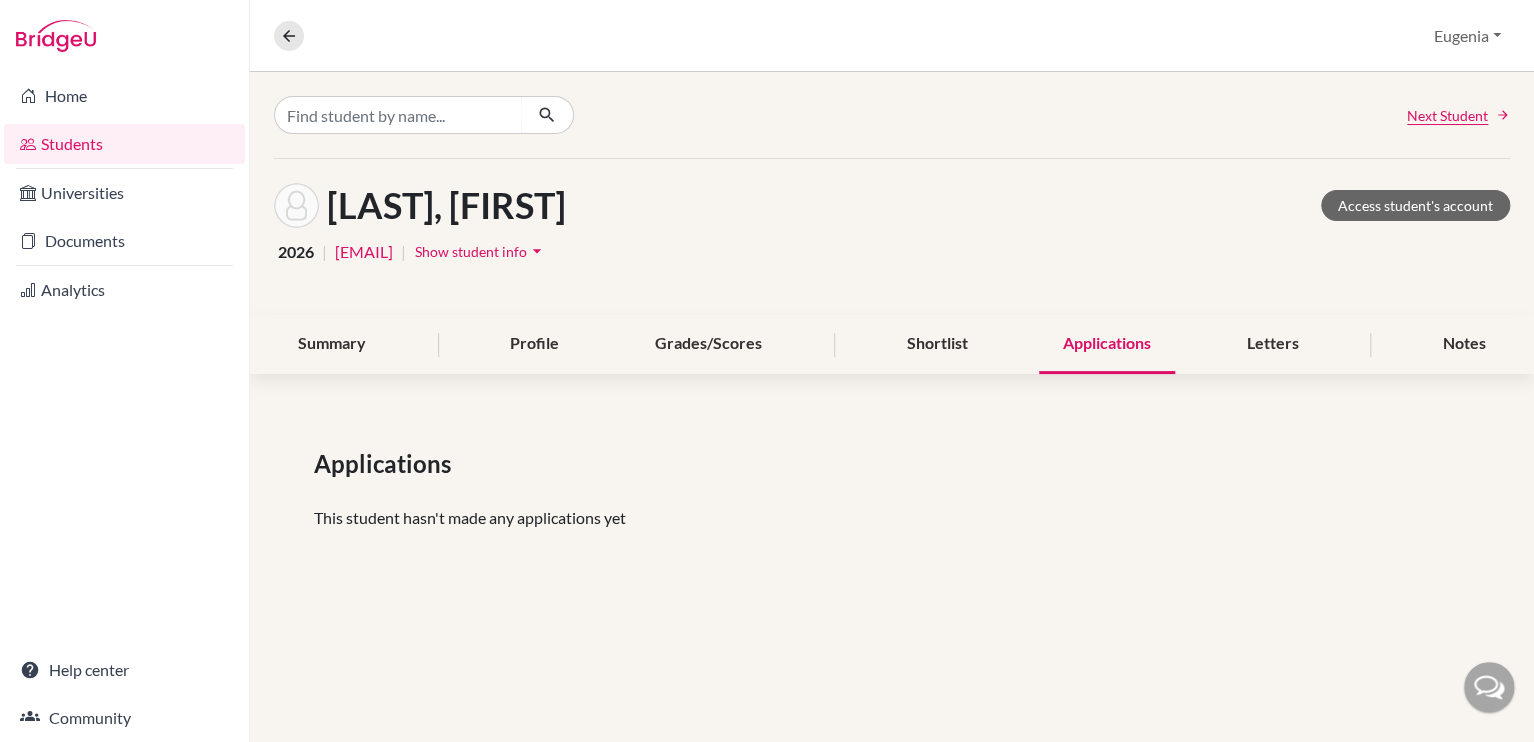 scroll, scrollTop: 0, scrollLeft: 0, axis: both 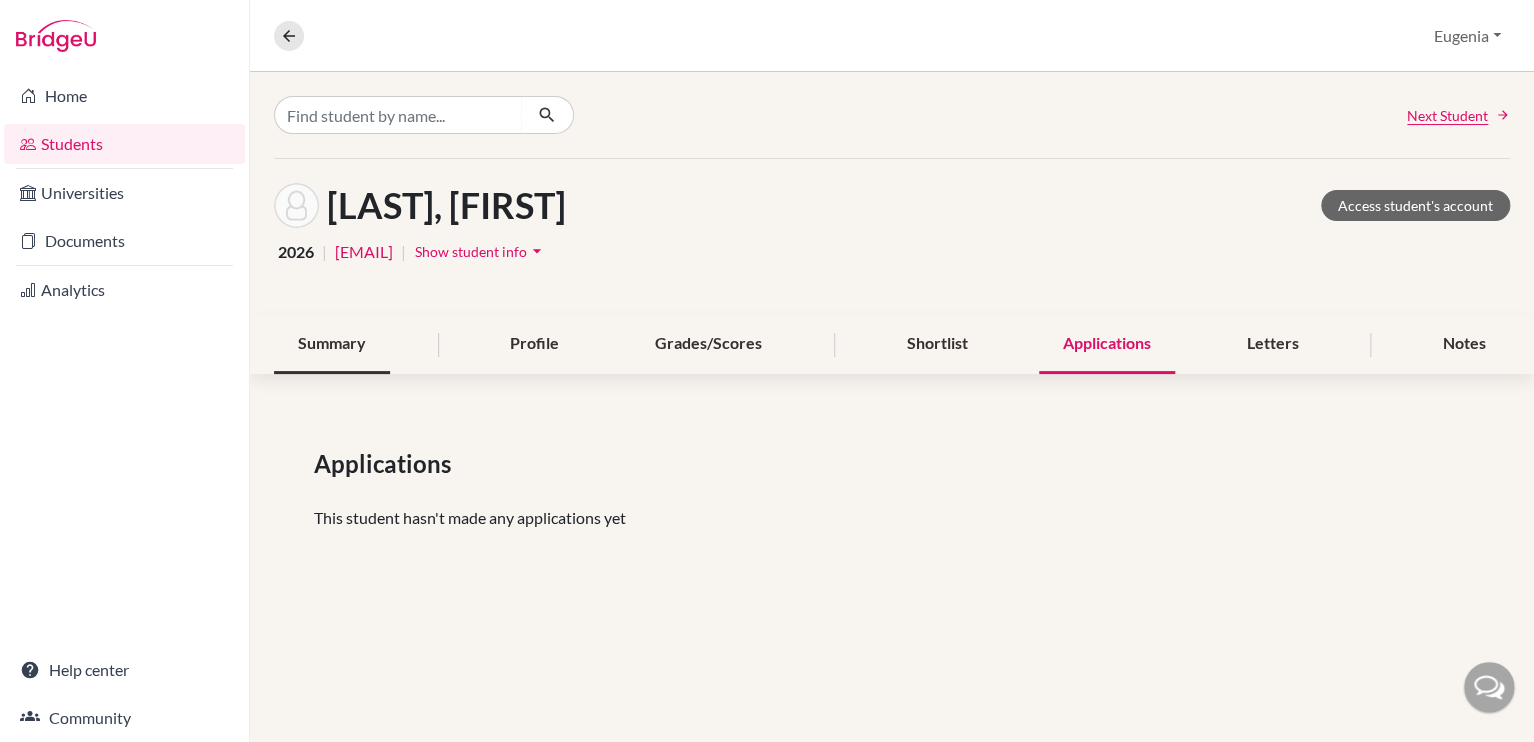 drag, startPoint x: 871, startPoint y: 587, endPoint x: 364, endPoint y: 359, distance: 555.90735 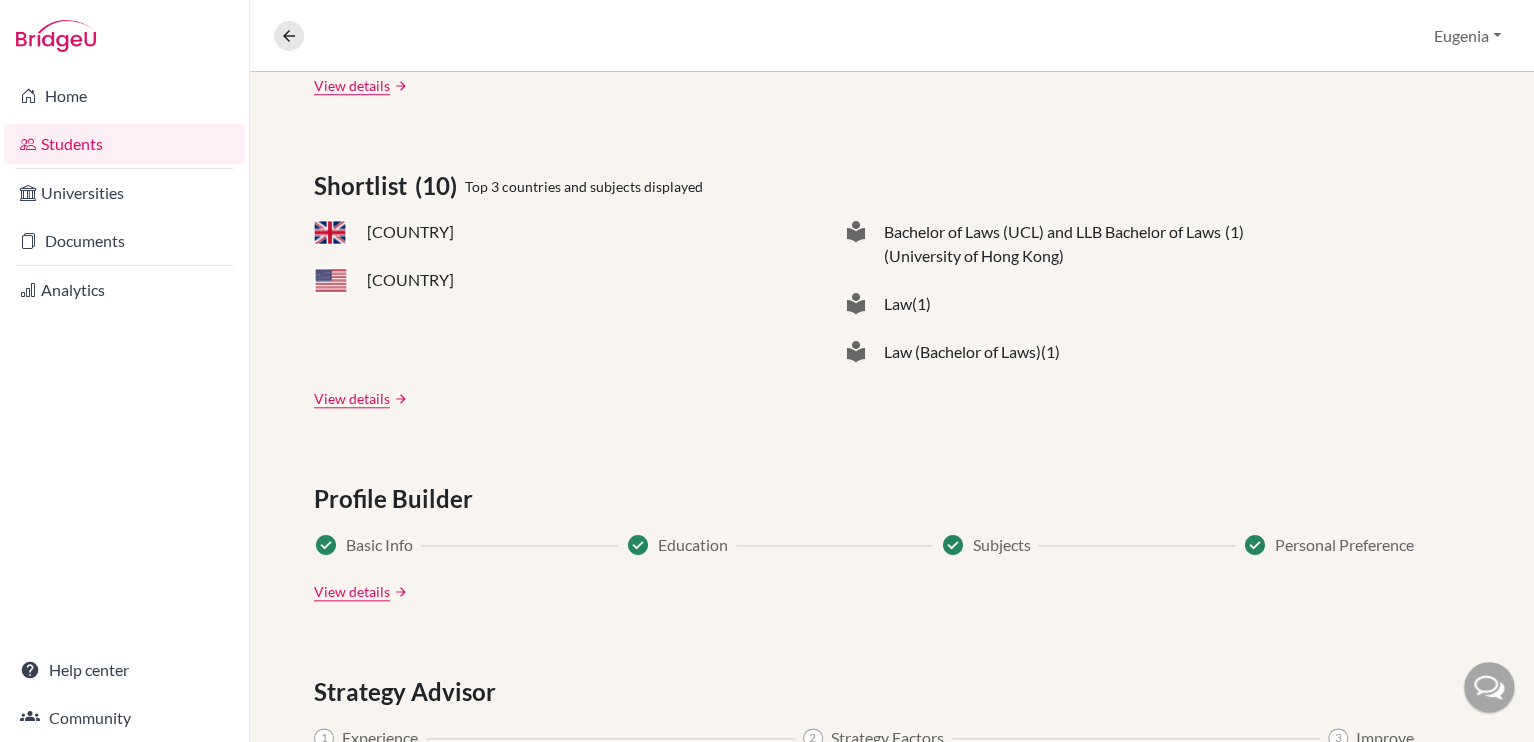scroll, scrollTop: 792, scrollLeft: 0, axis: vertical 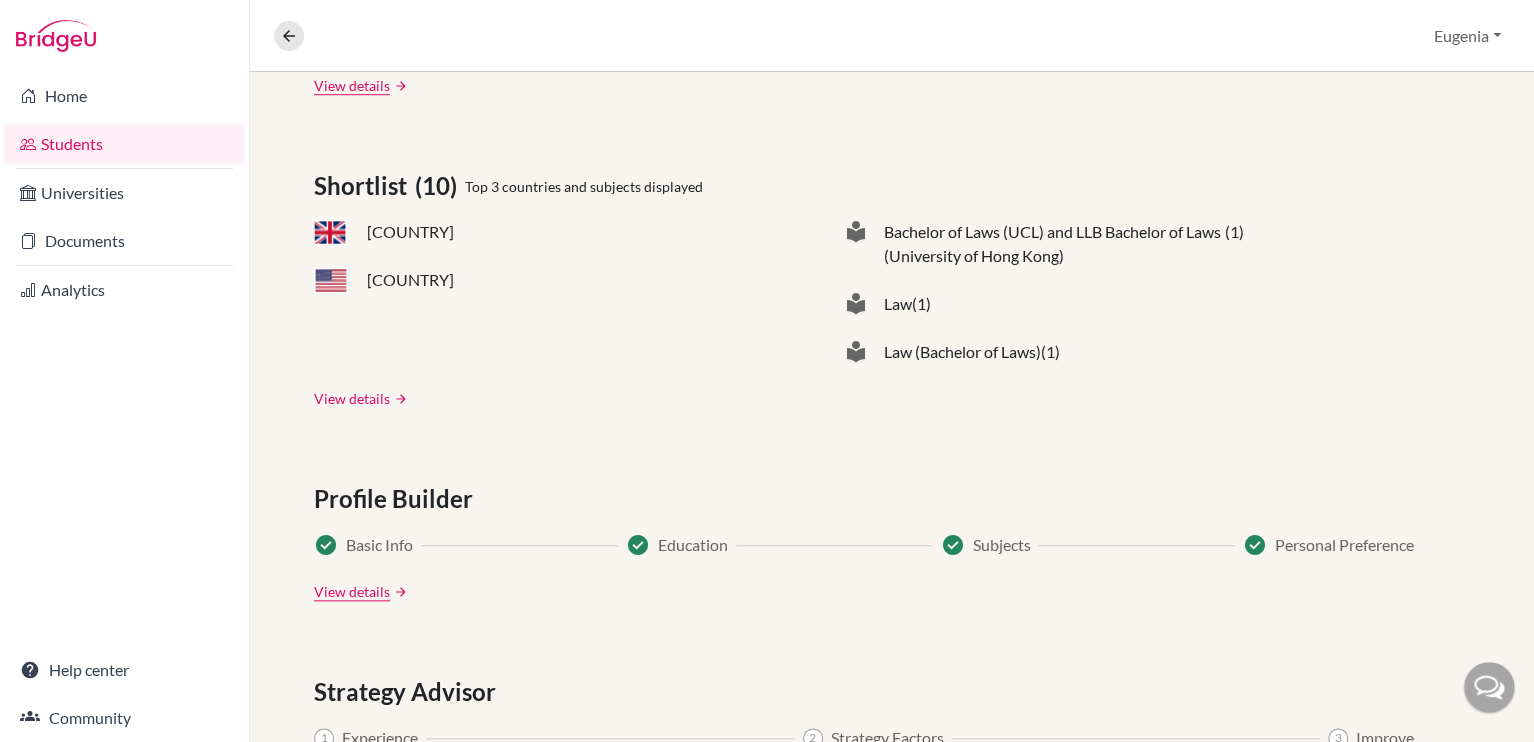 click on "View details" at bounding box center (352, 398) 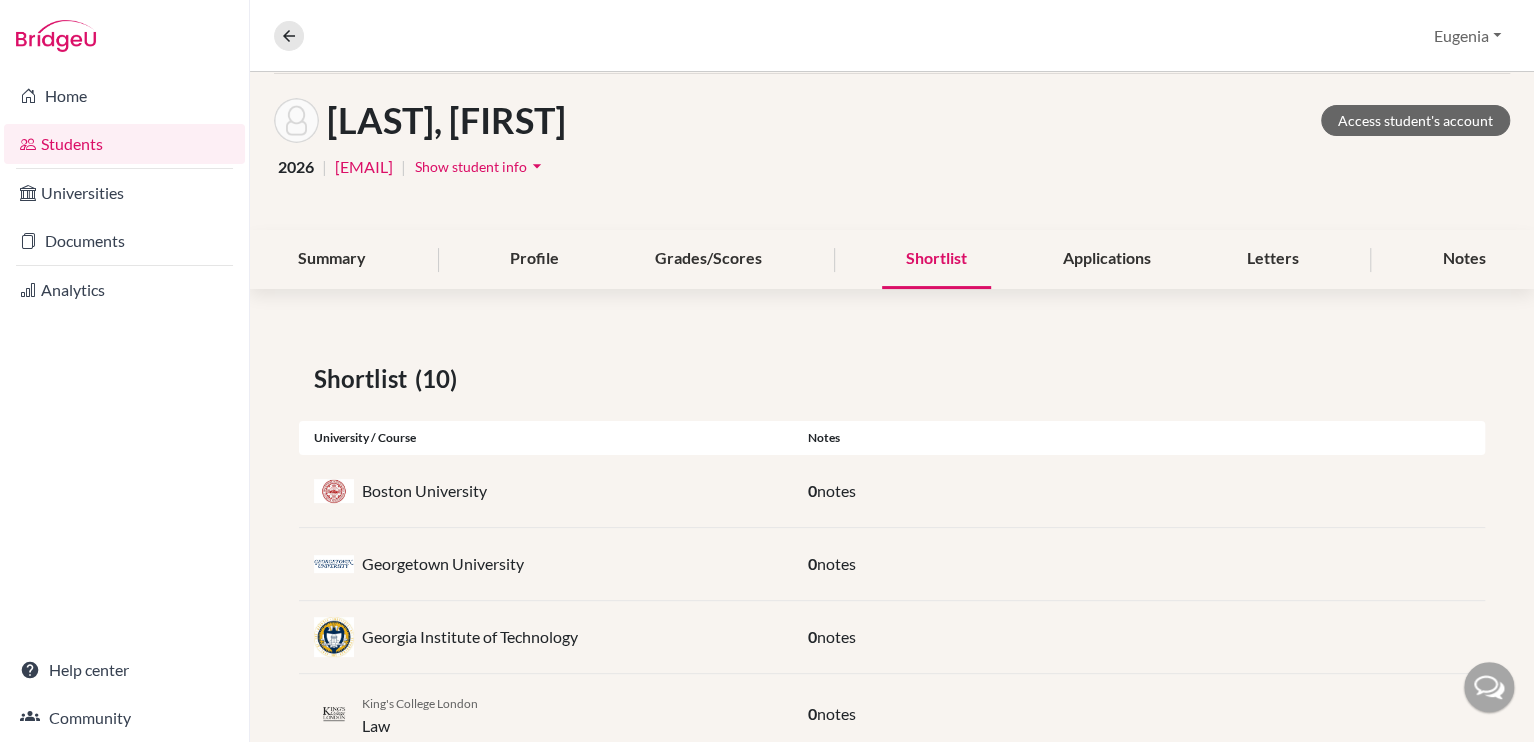 scroll, scrollTop: 0, scrollLeft: 0, axis: both 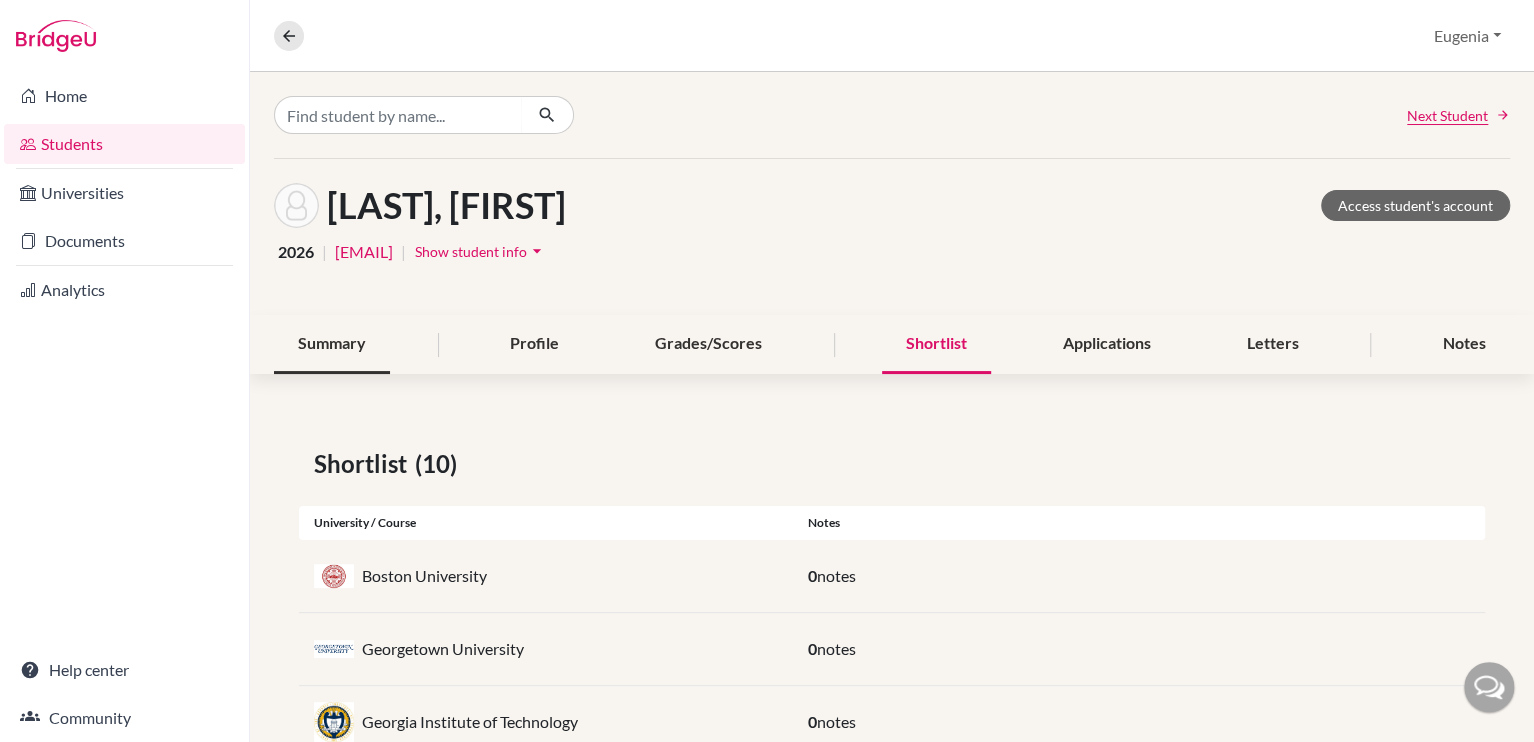drag, startPoint x: 702, startPoint y: 359, endPoint x: 340, endPoint y: 347, distance: 362.19885 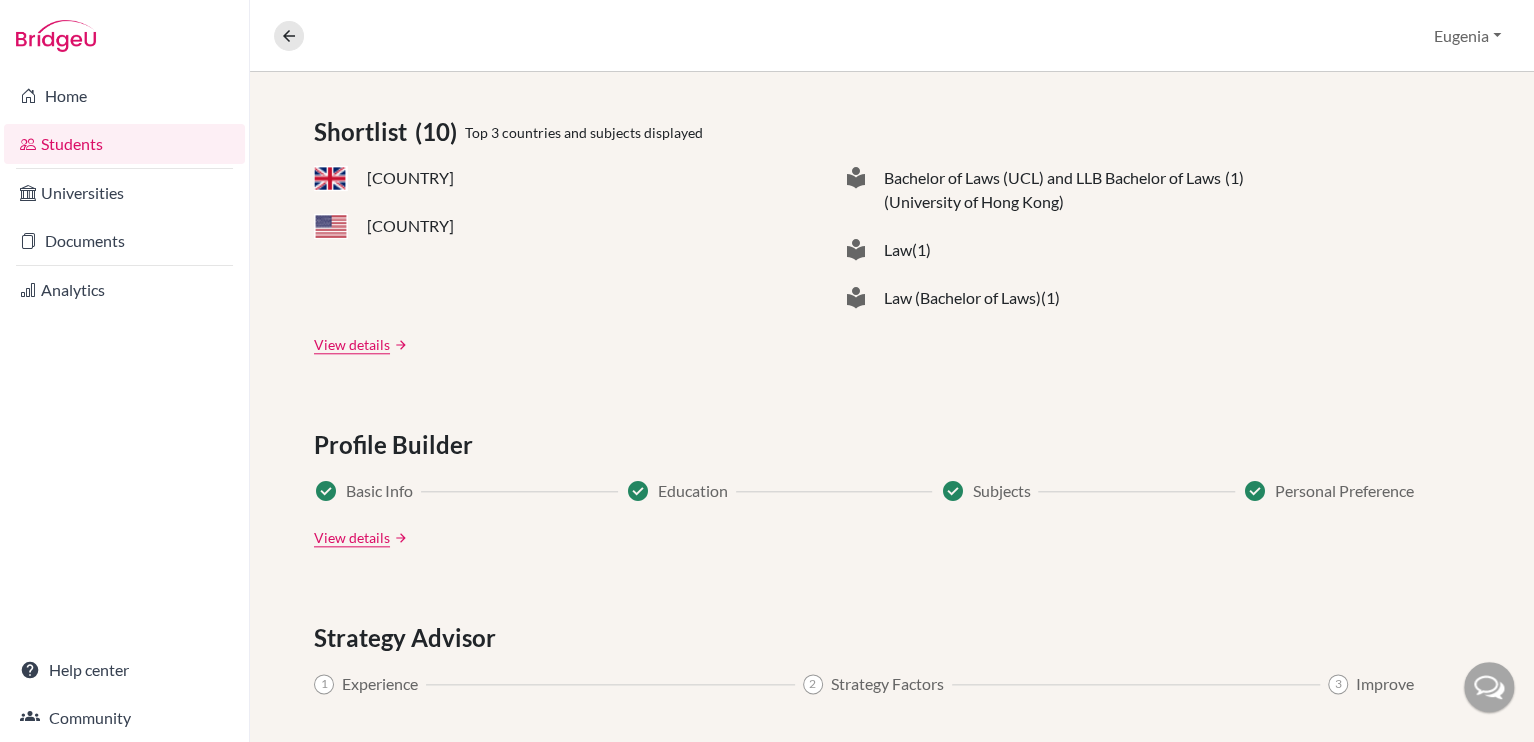 scroll, scrollTop: 883, scrollLeft: 0, axis: vertical 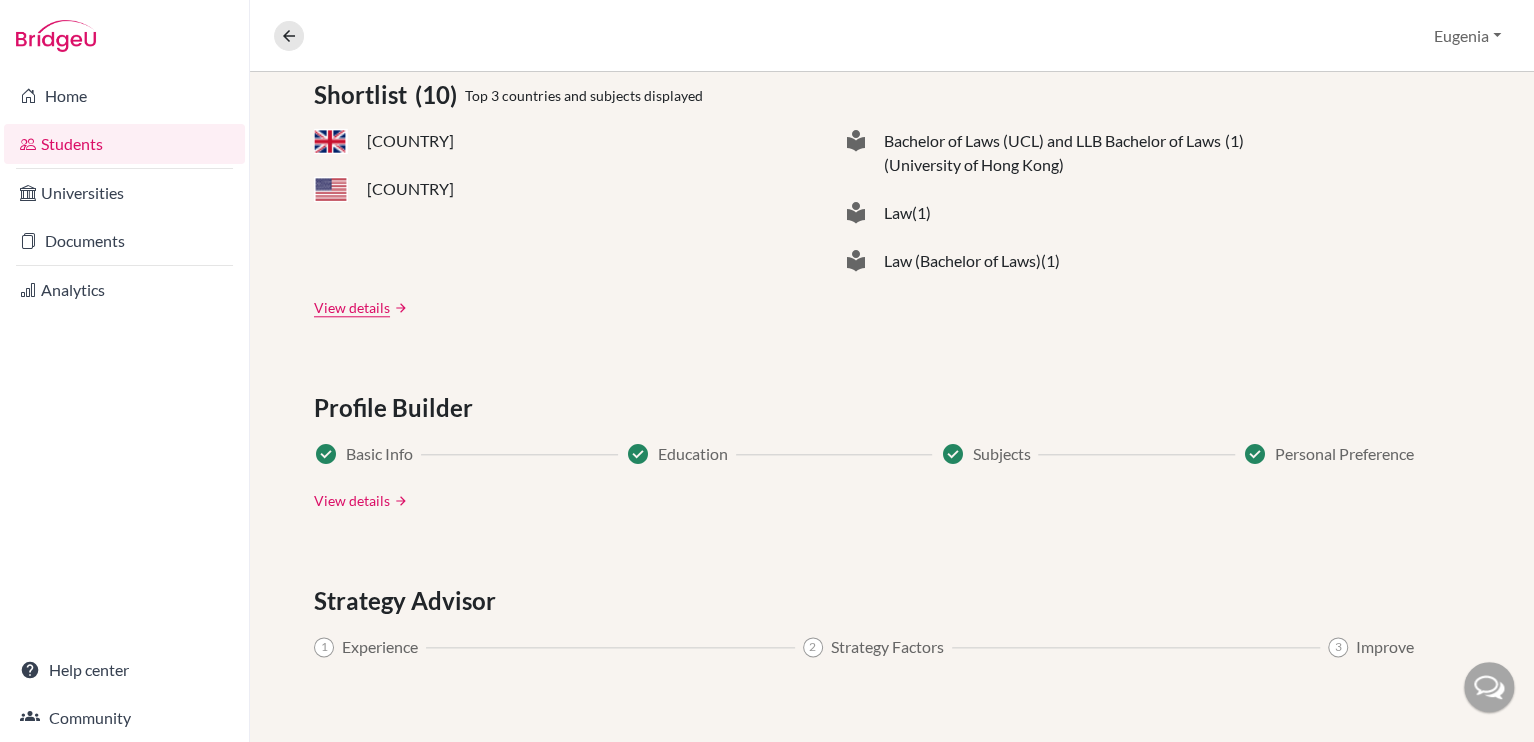 click on "View details" at bounding box center [352, 500] 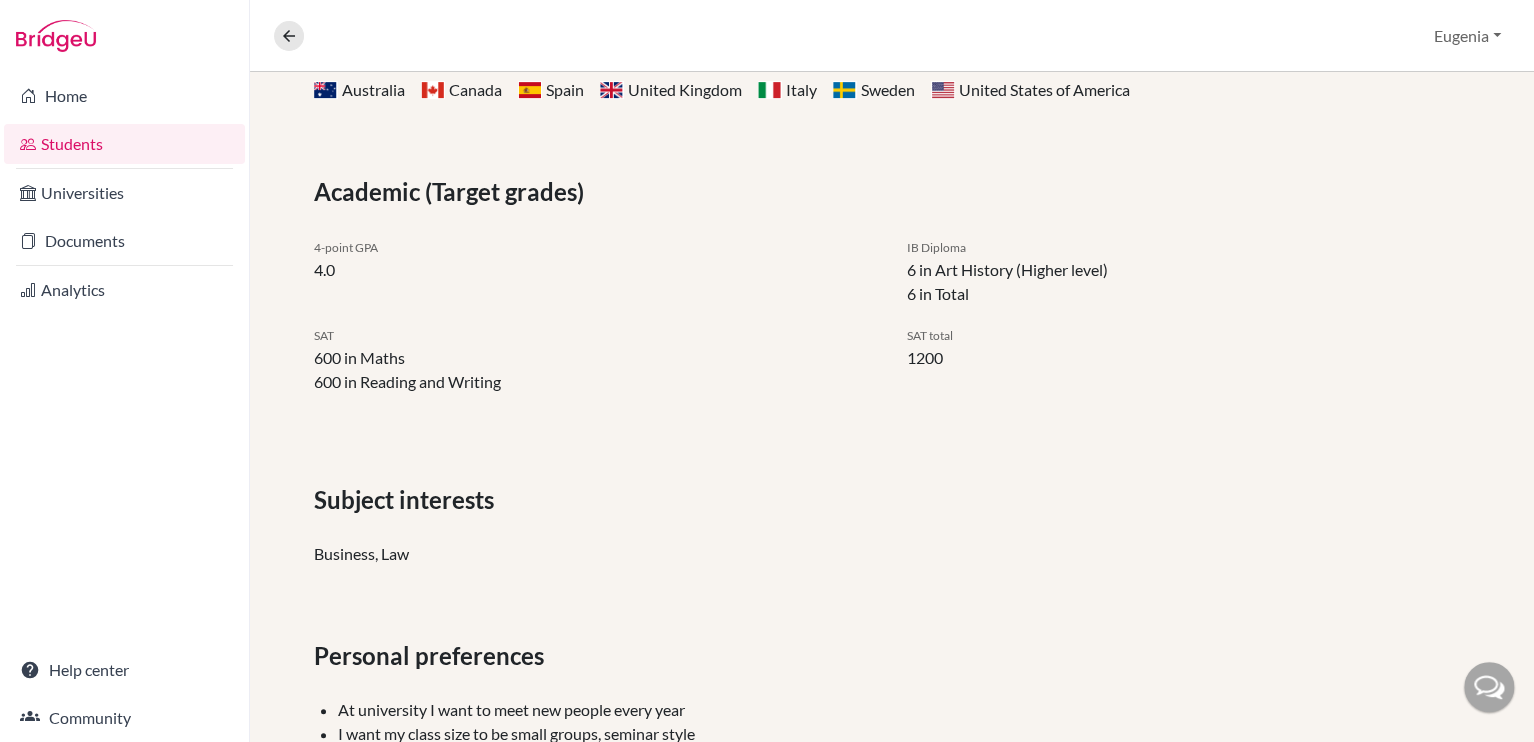 scroll, scrollTop: 429, scrollLeft: 0, axis: vertical 